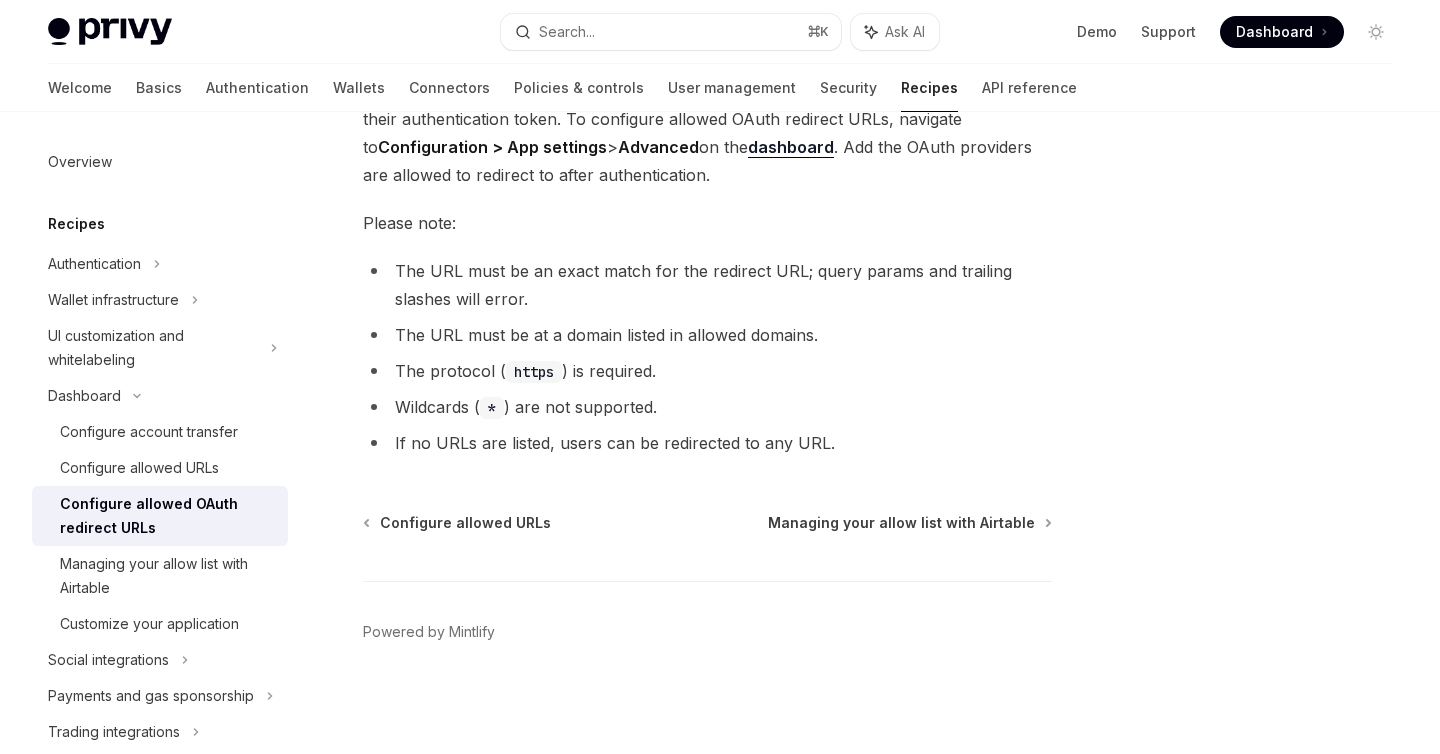 scroll, scrollTop: 0, scrollLeft: 0, axis: both 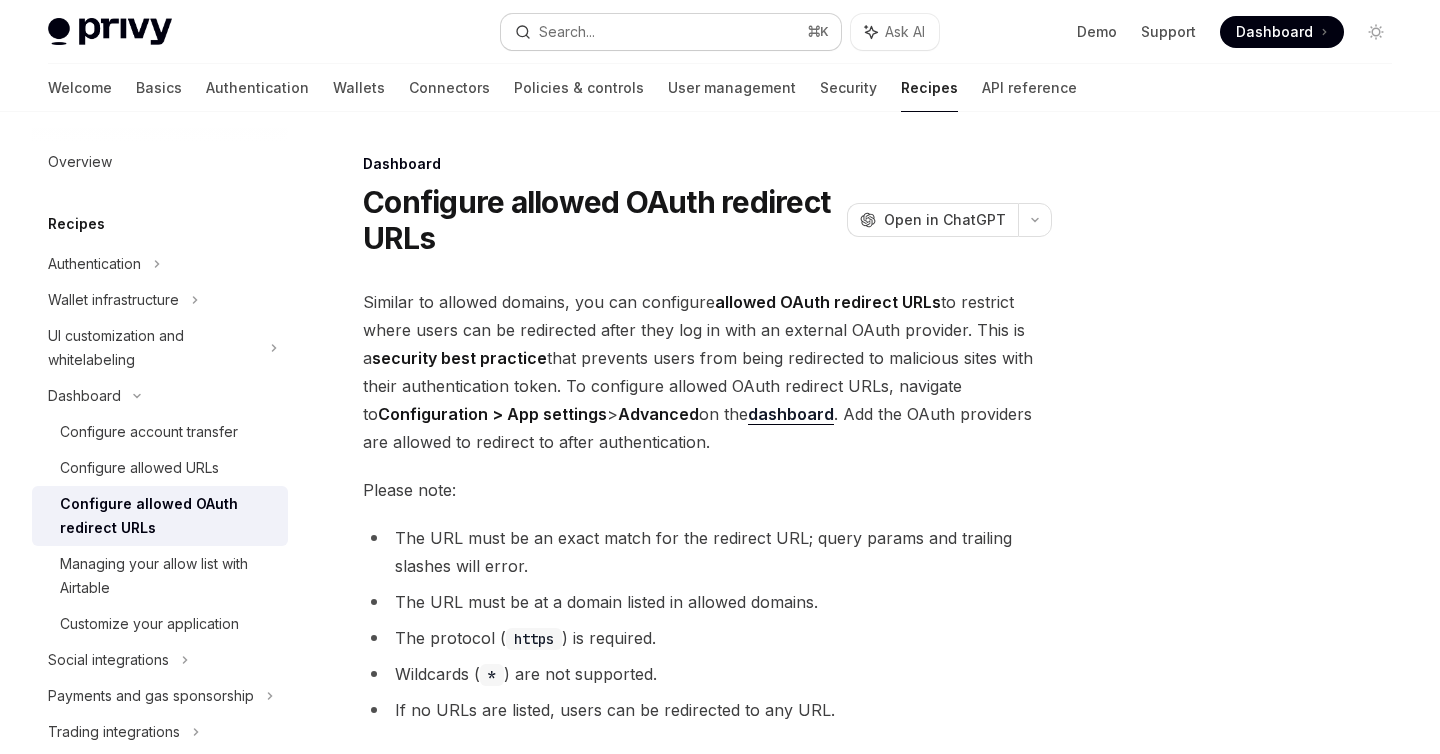 click on "Search... ⌘ K" at bounding box center [670, 32] 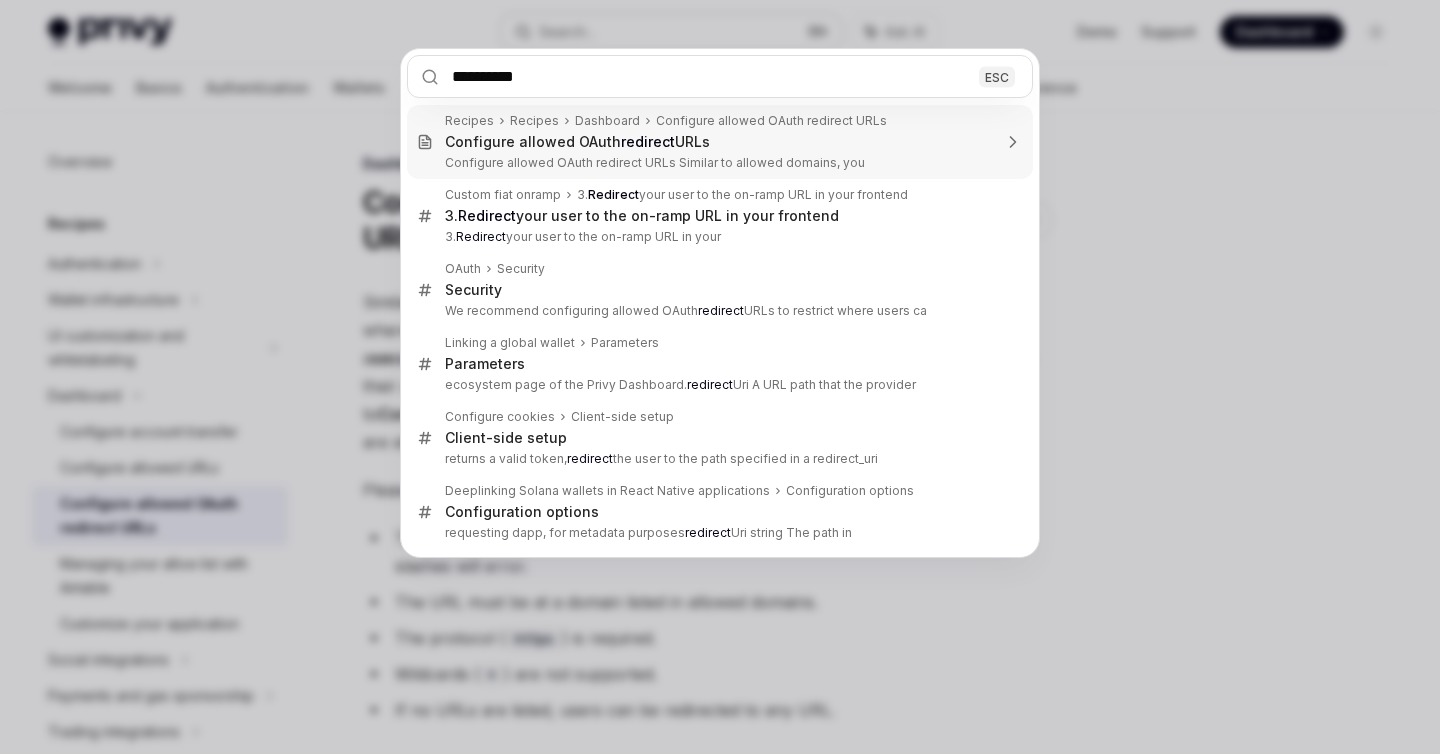type on "**********" 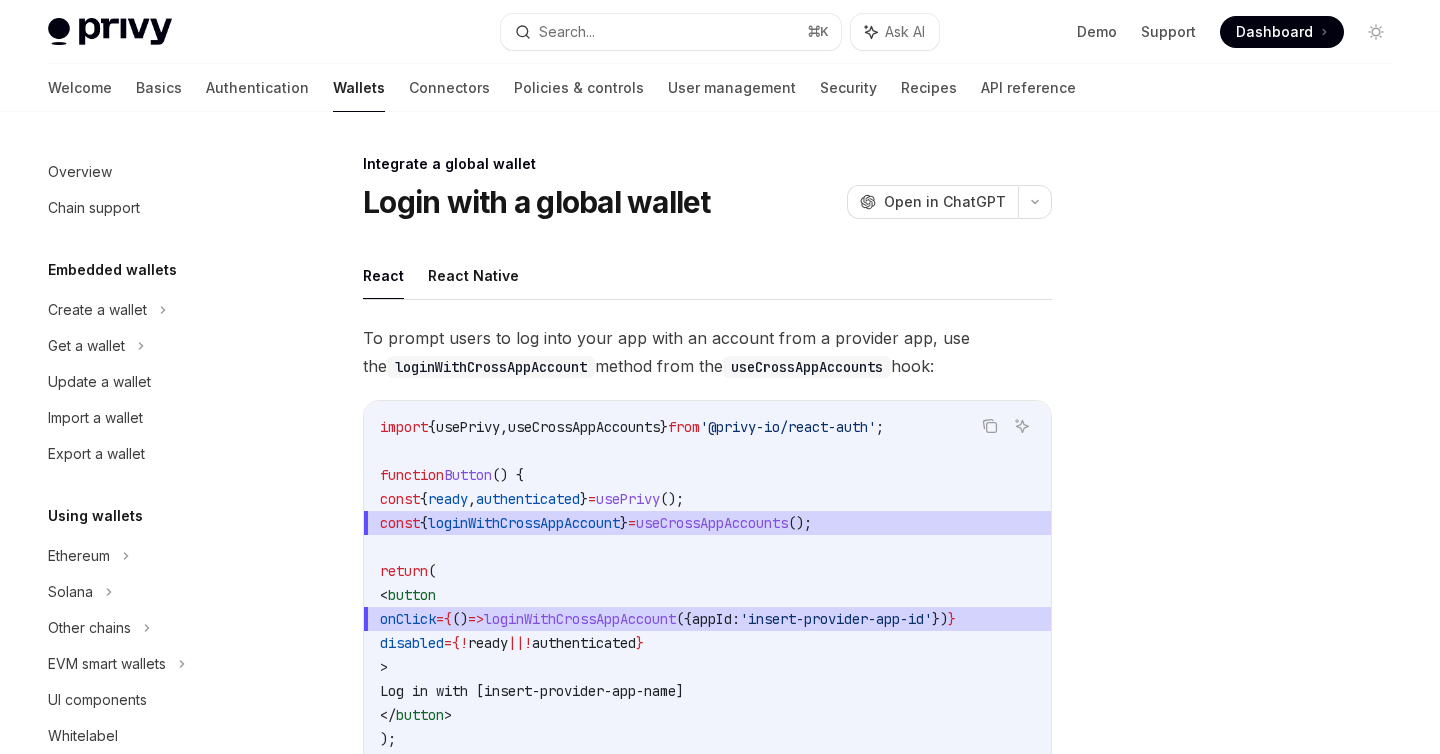 scroll, scrollTop: 1432, scrollLeft: 0, axis: vertical 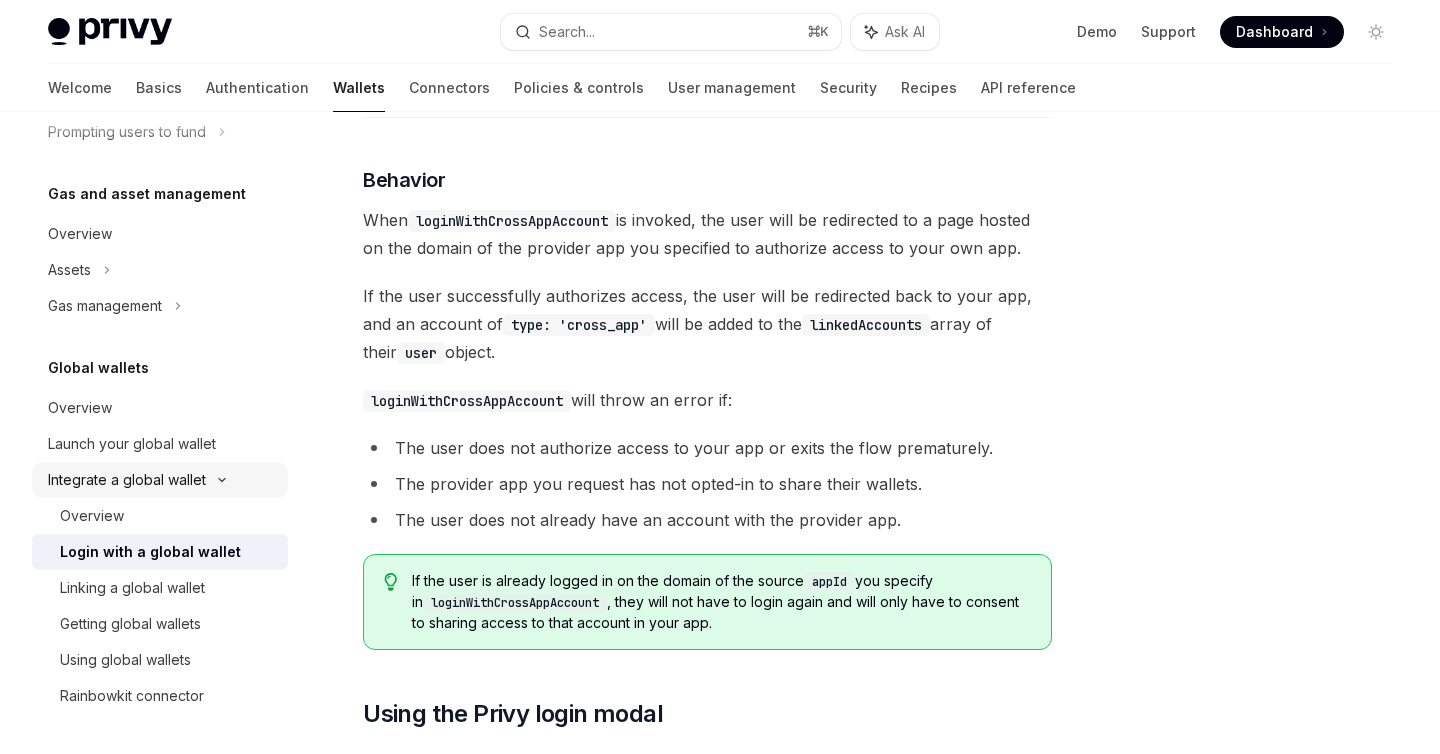click on "Integrate a global wallet" at bounding box center (89, -504) 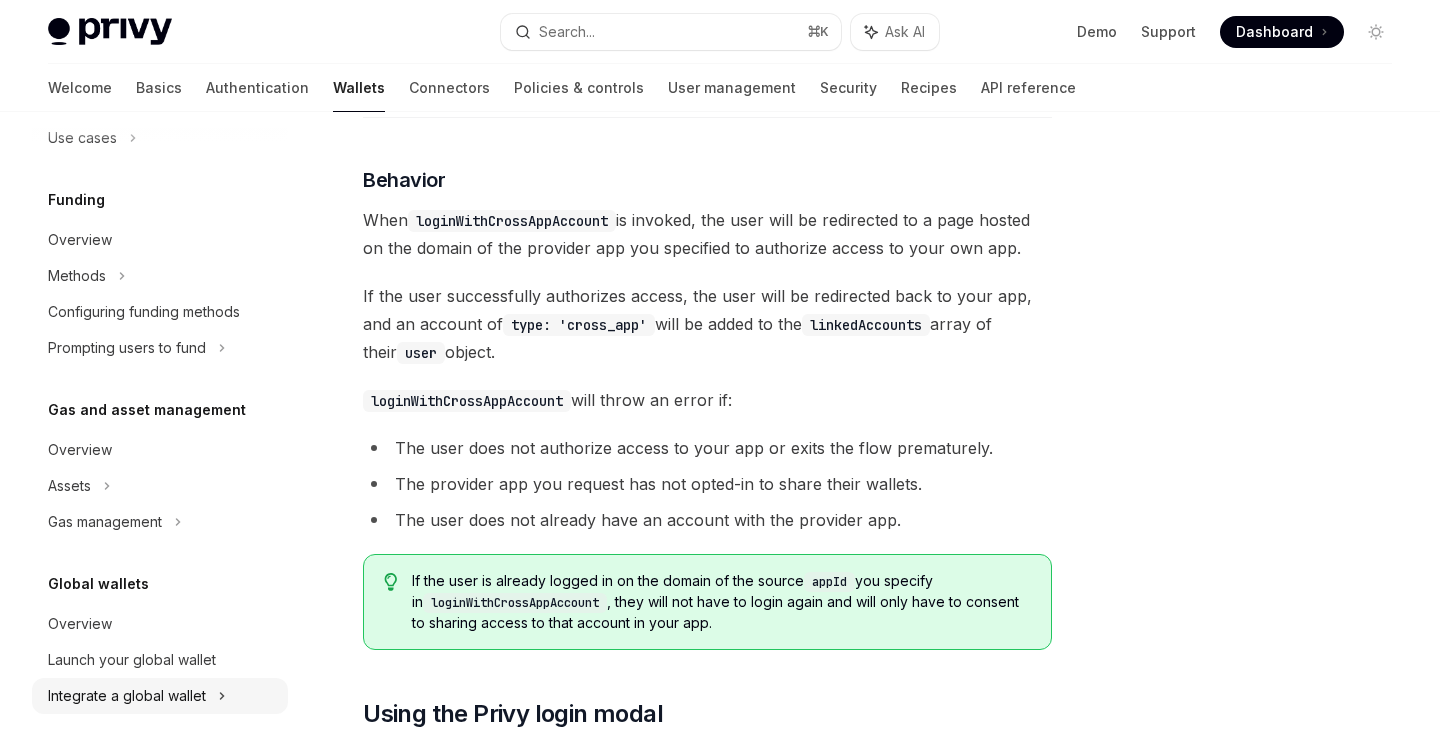 scroll, scrollTop: 916, scrollLeft: 0, axis: vertical 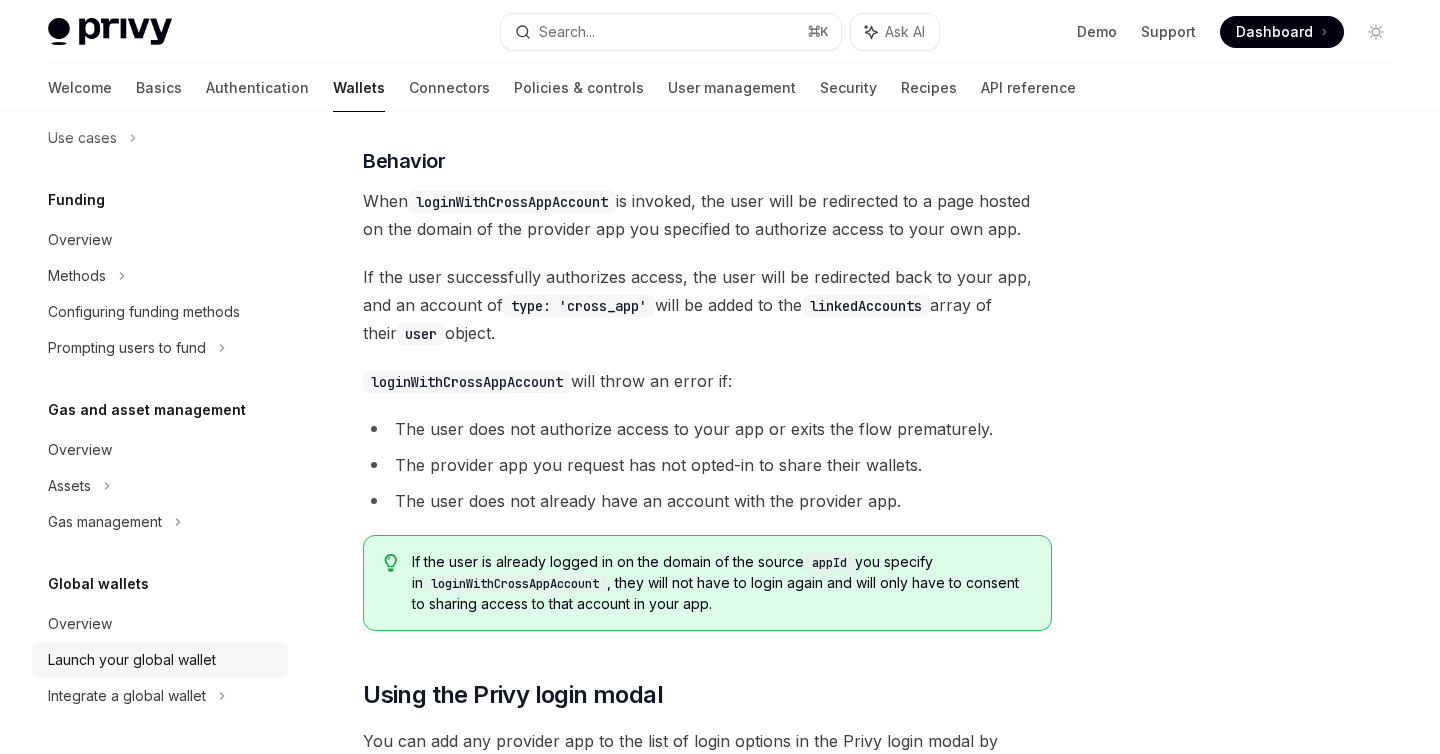 click on "Launch your global wallet" at bounding box center (132, 660) 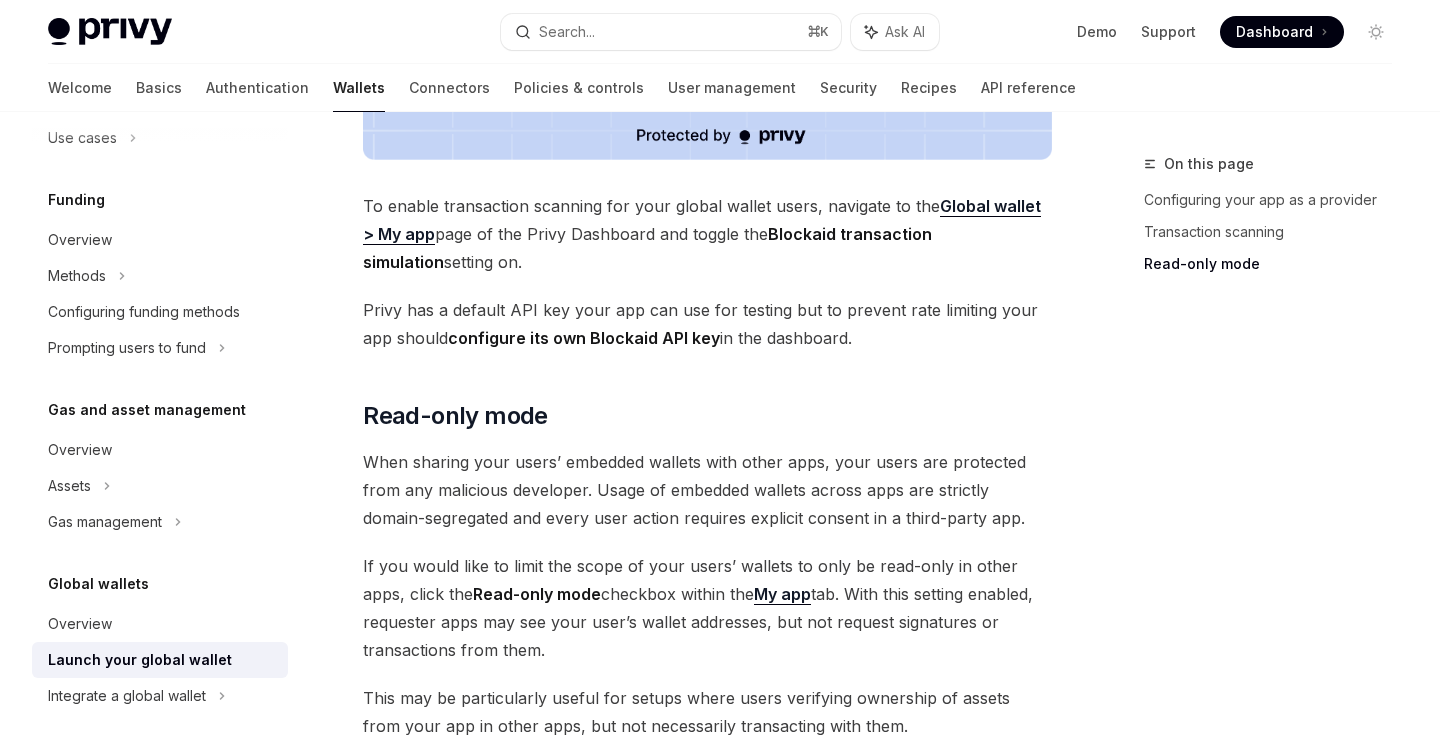 scroll, scrollTop: 1882, scrollLeft: 0, axis: vertical 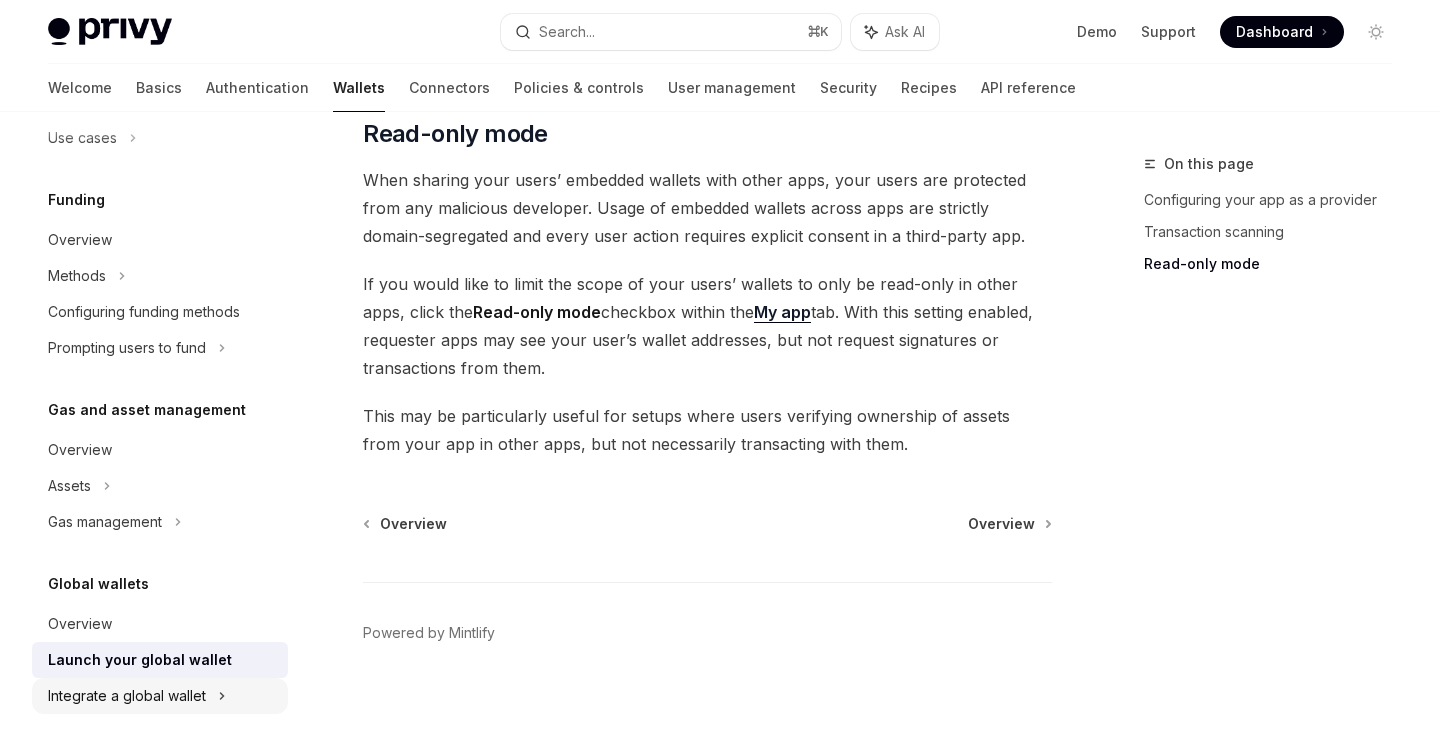 click on "Integrate a global wallet" at bounding box center (160, -288) 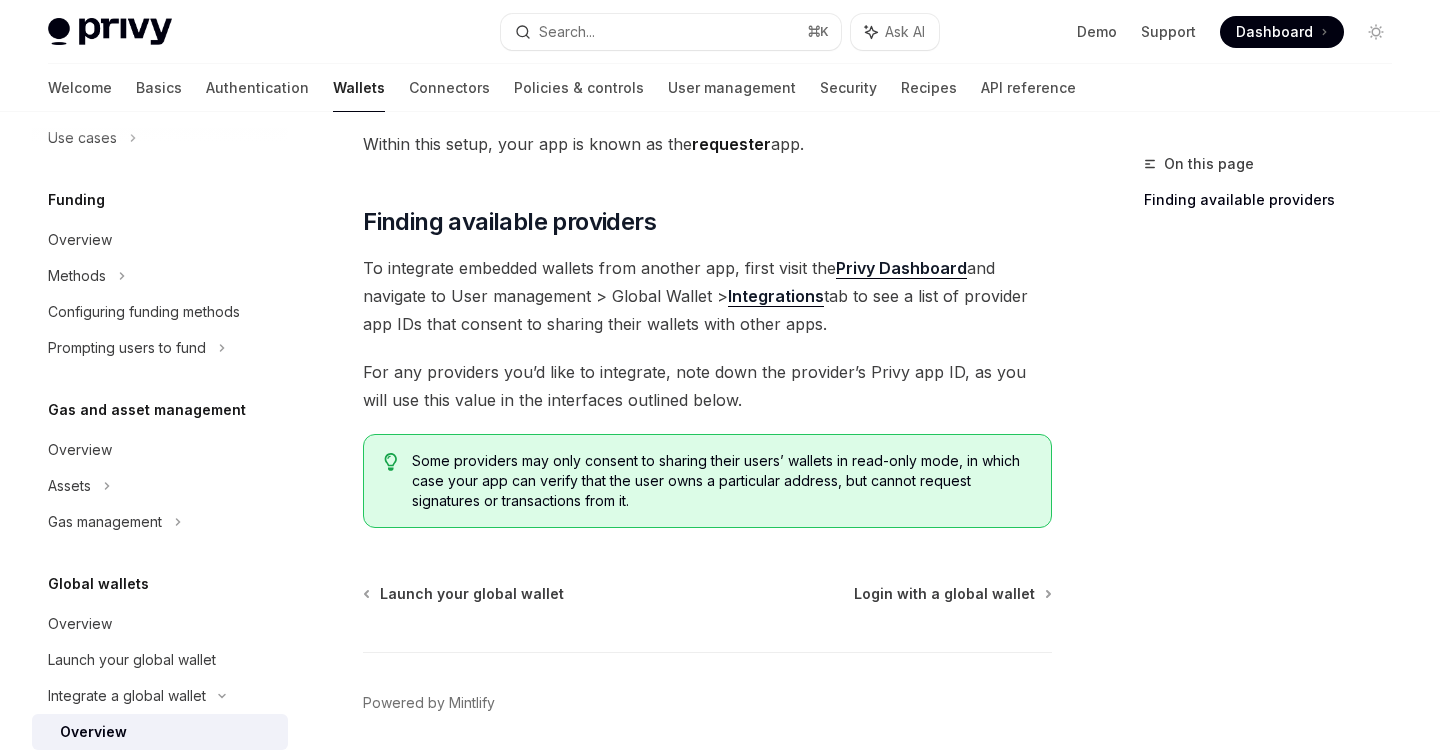 scroll, scrollTop: 373, scrollLeft: 0, axis: vertical 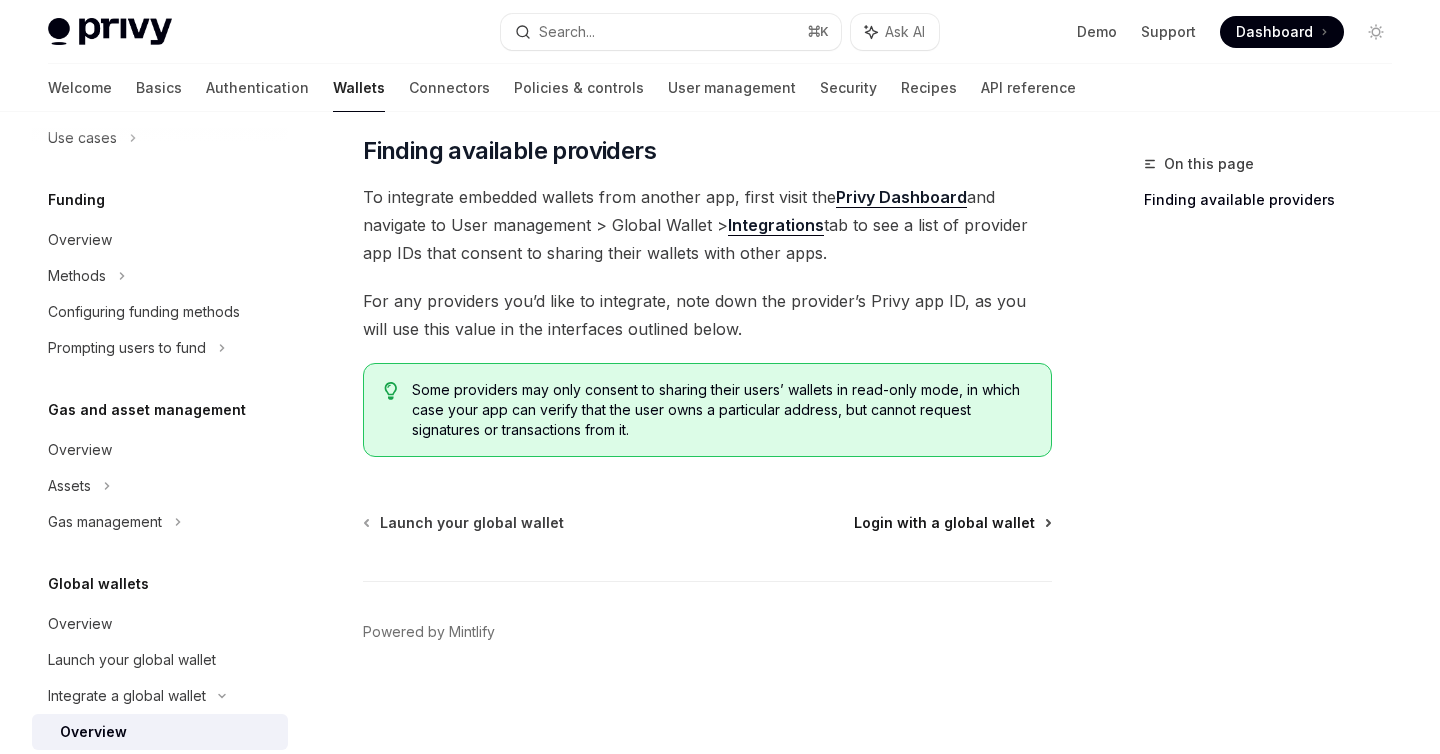 click on "Login with a global wallet" at bounding box center (944, 523) 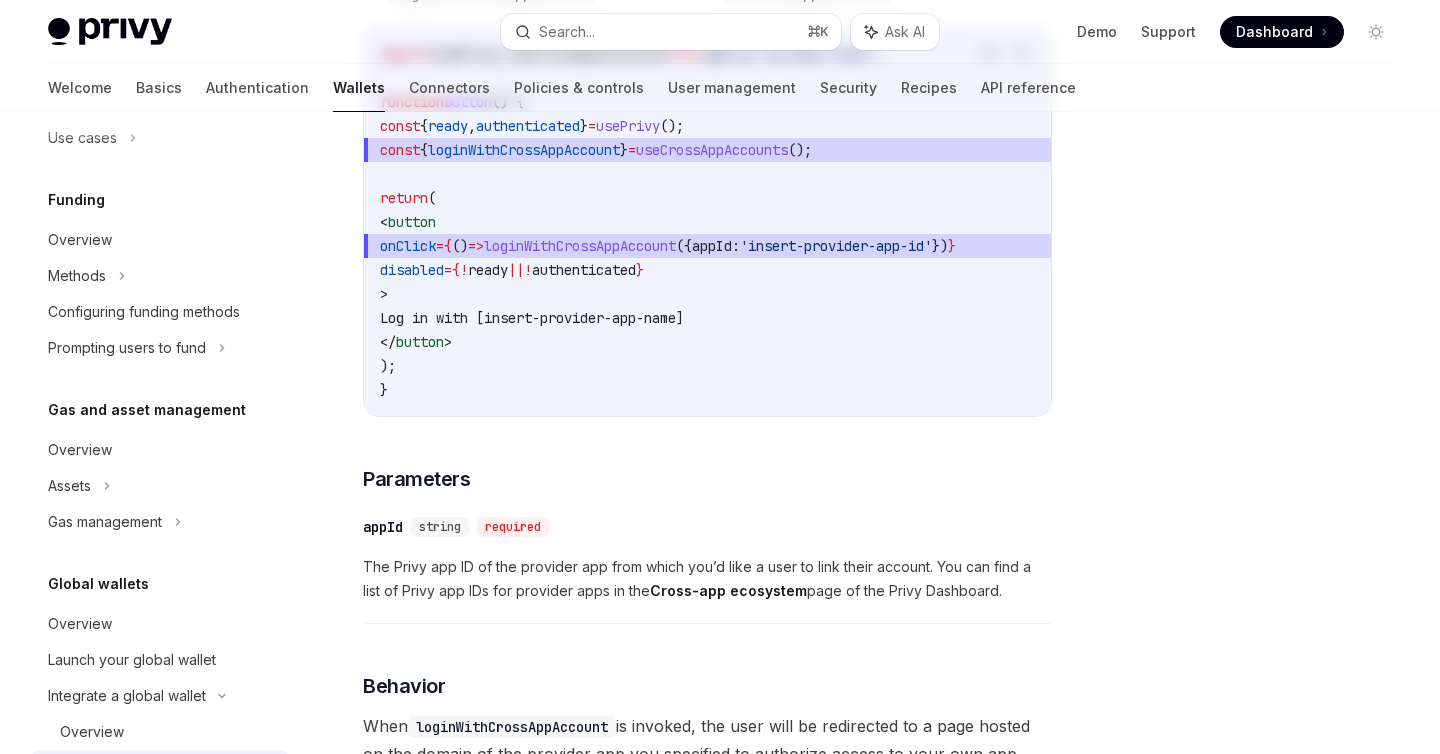 scroll, scrollTop: 0, scrollLeft: 0, axis: both 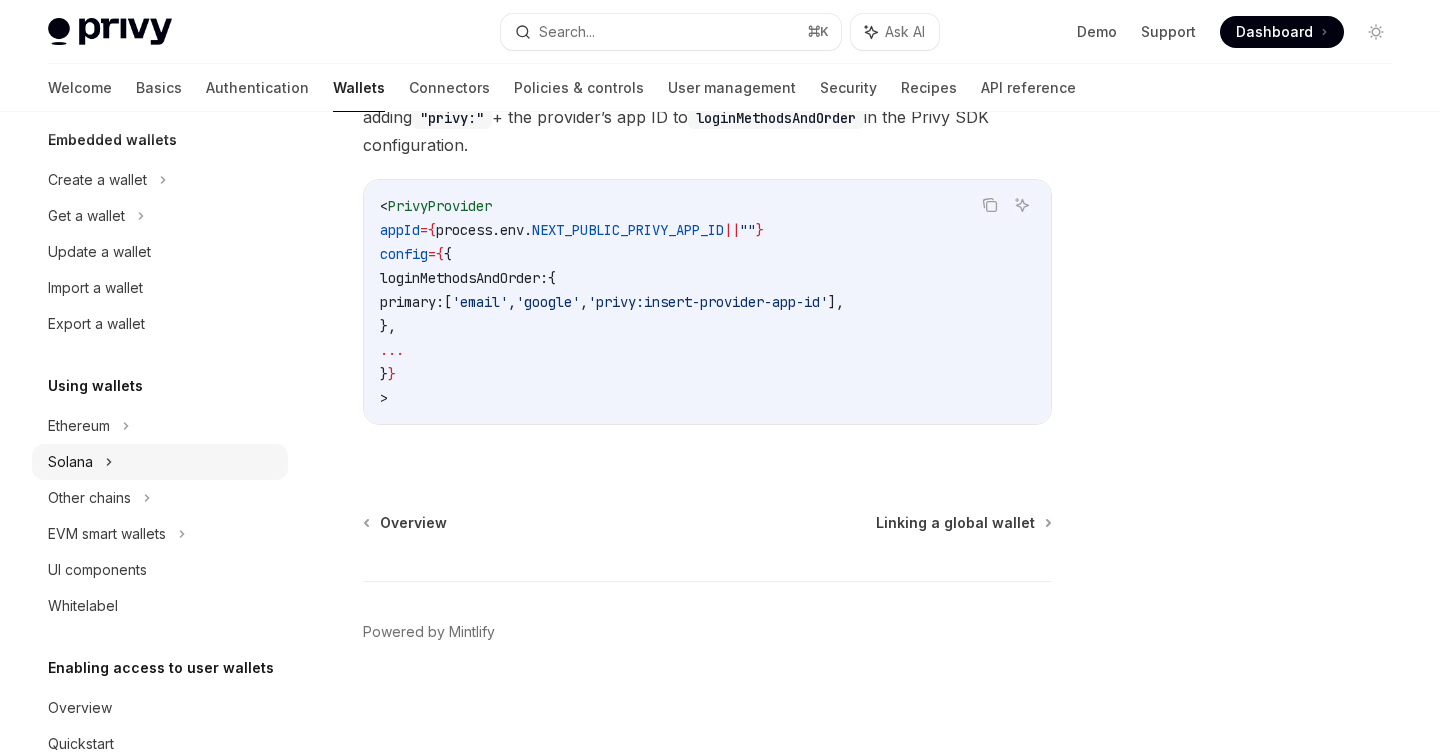 click 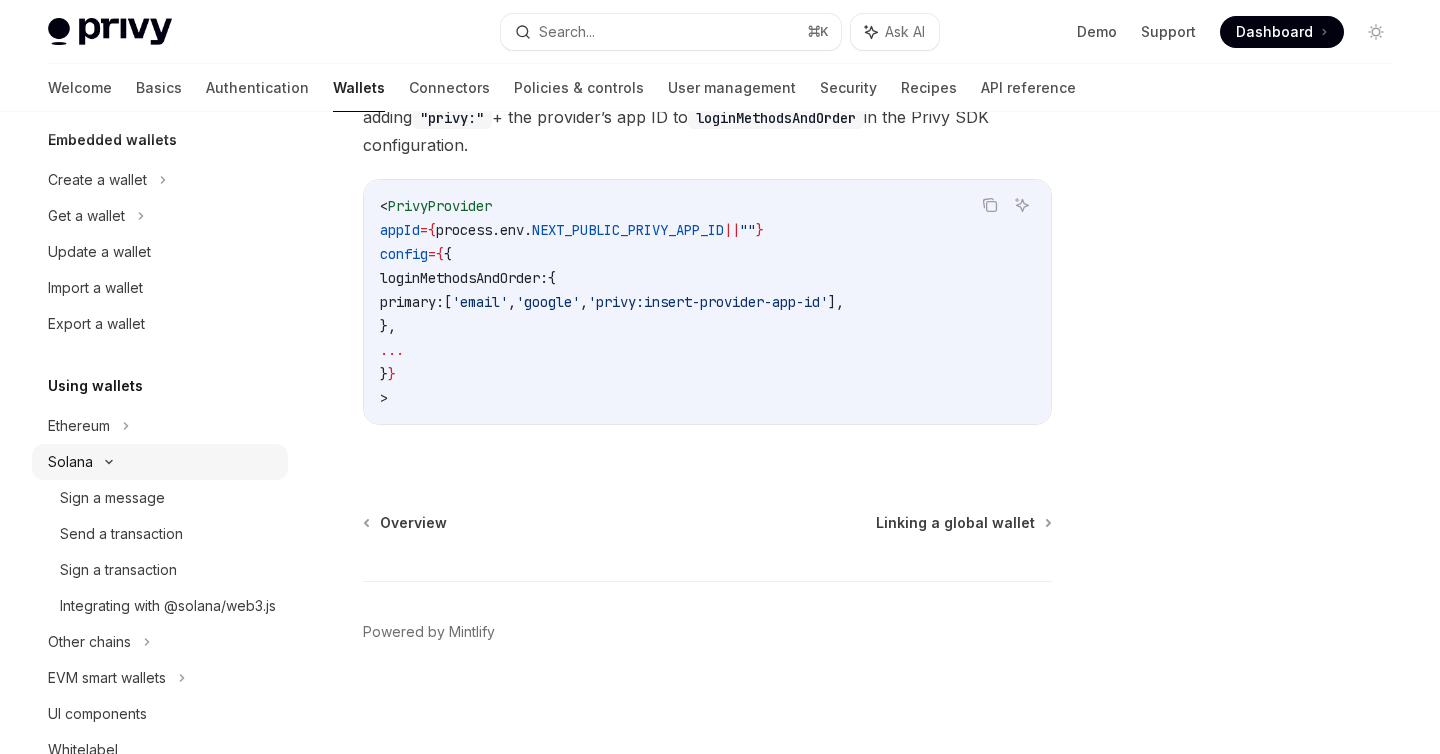 scroll, scrollTop: 0, scrollLeft: 0, axis: both 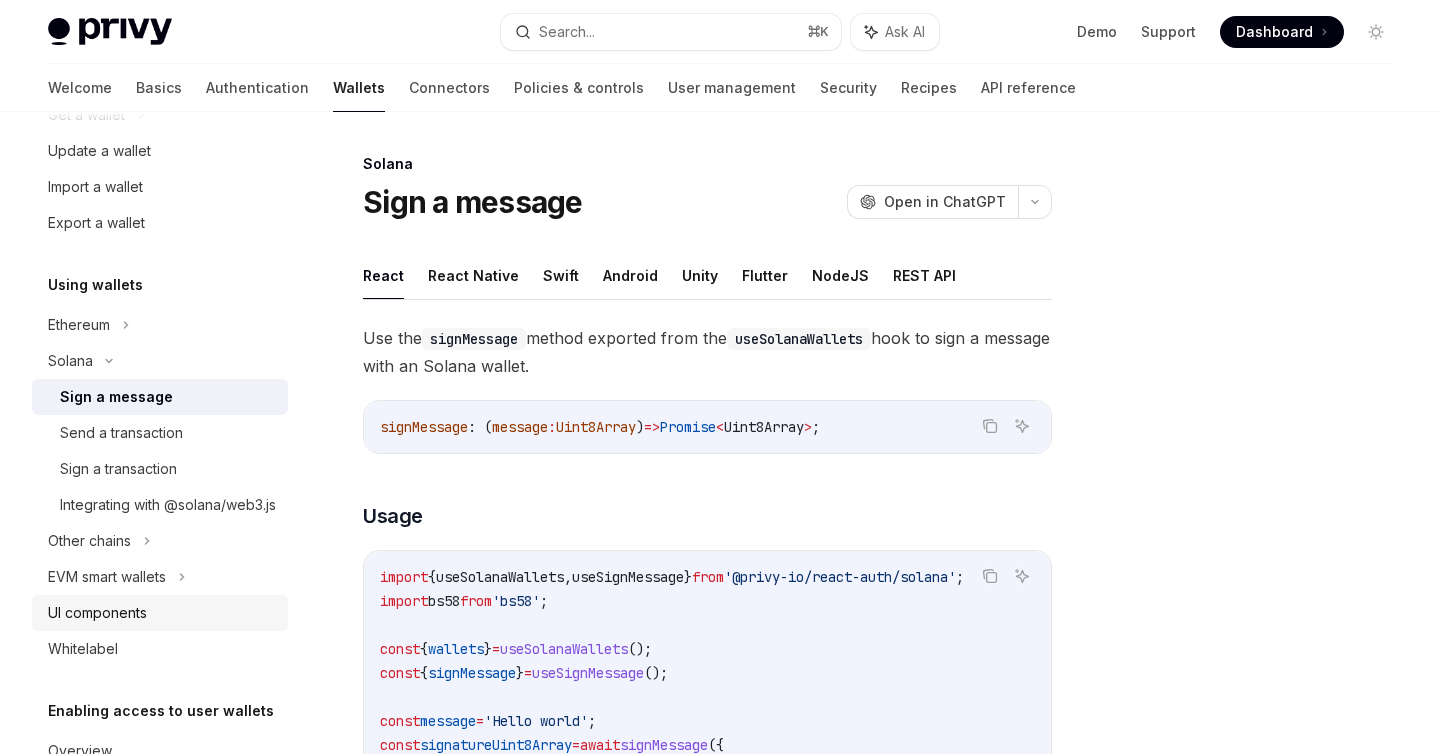 click on "UI components" at bounding box center (97, 613) 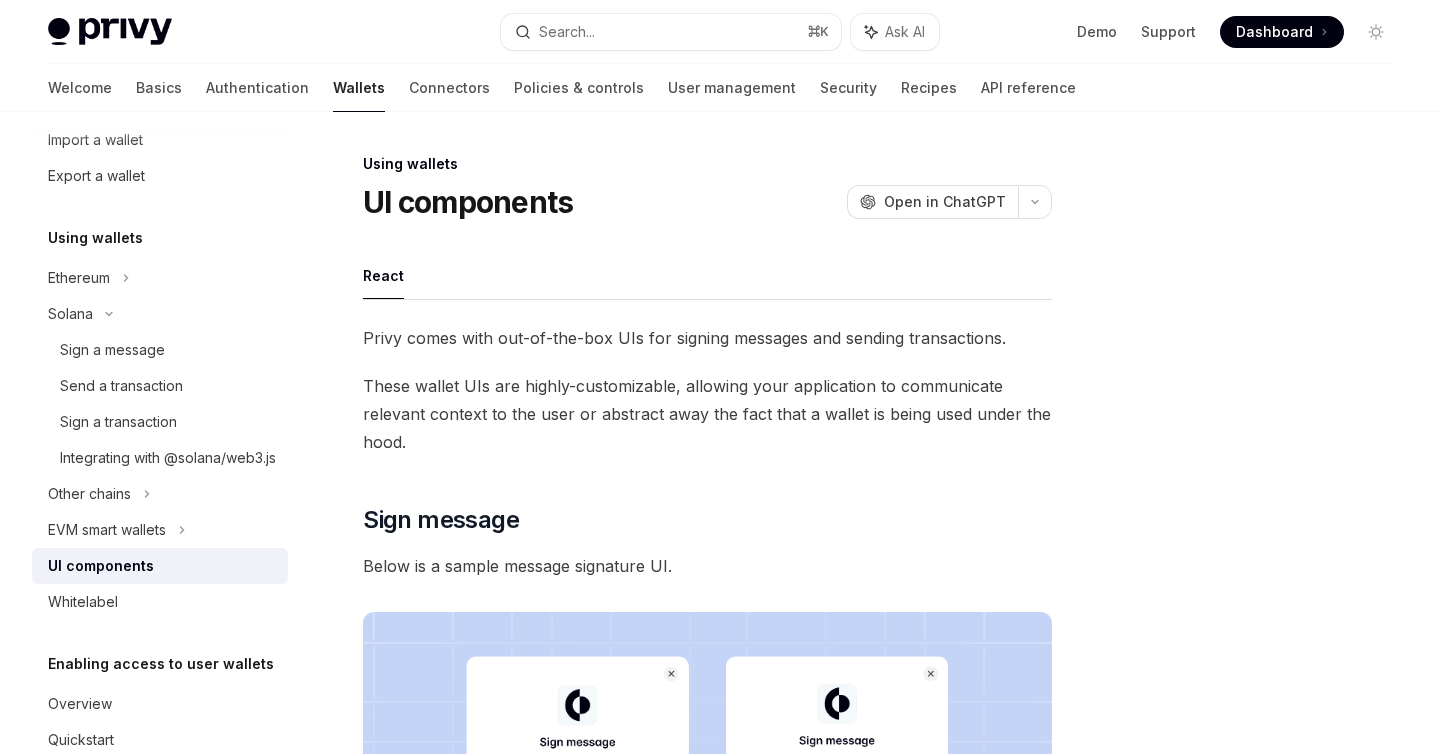 scroll, scrollTop: 280, scrollLeft: 0, axis: vertical 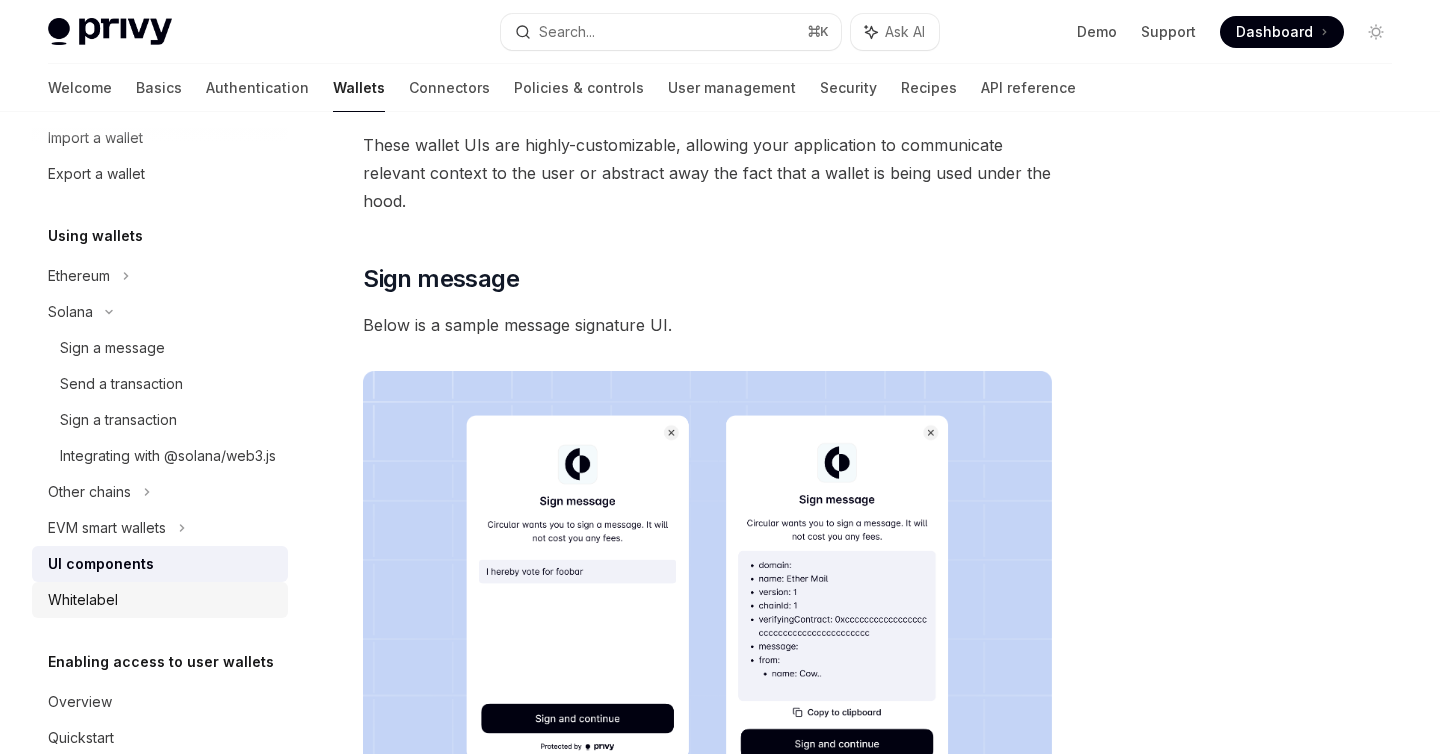 click on "Whitelabel" at bounding box center (83, 600) 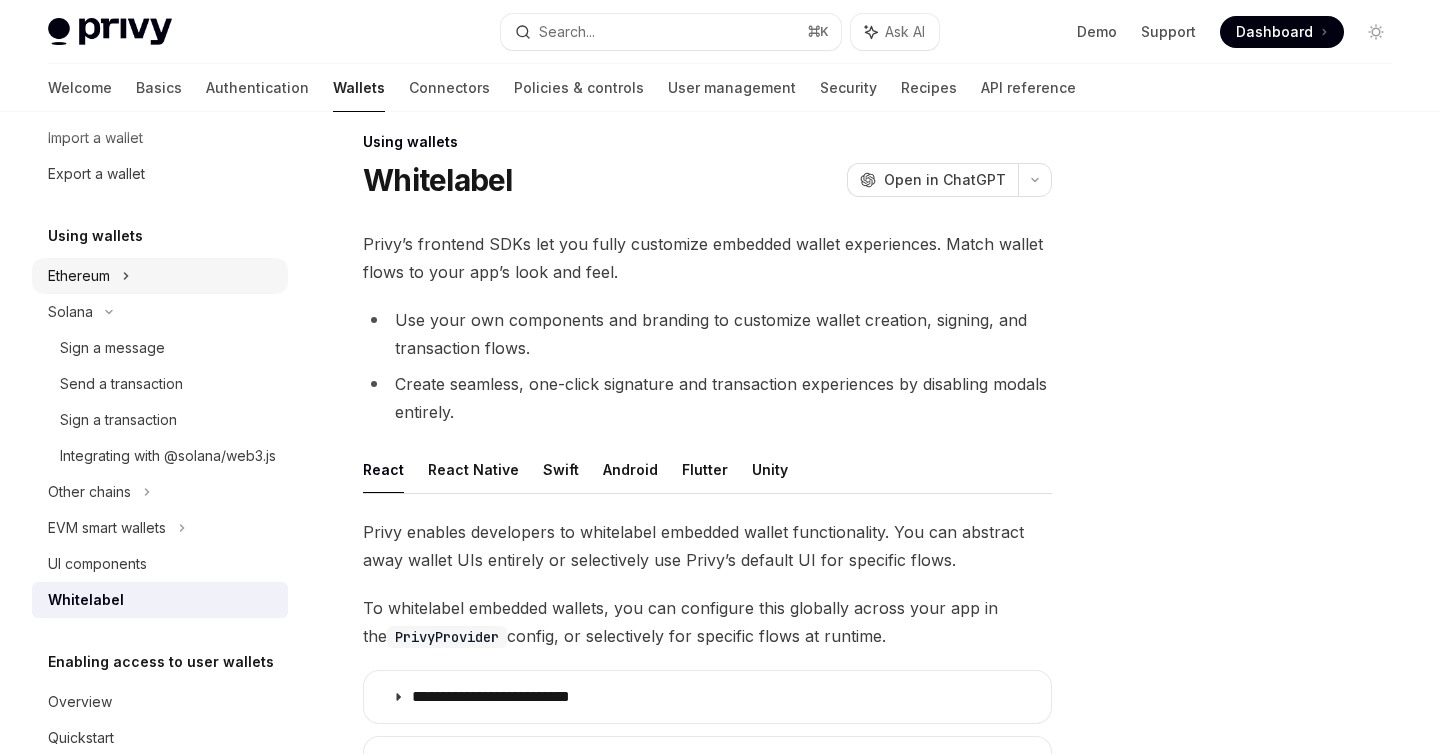 scroll, scrollTop: 0, scrollLeft: 0, axis: both 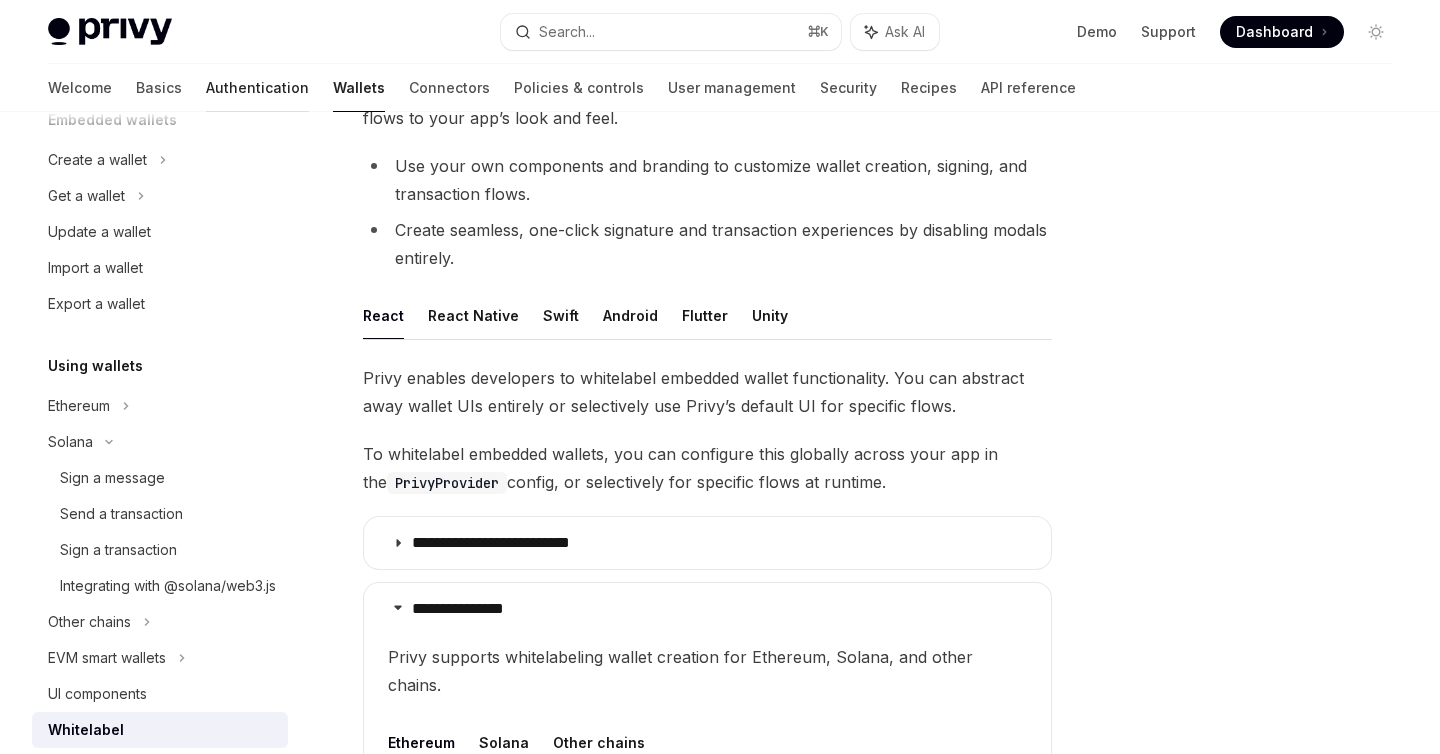 click on "Authentication" at bounding box center (257, 88) 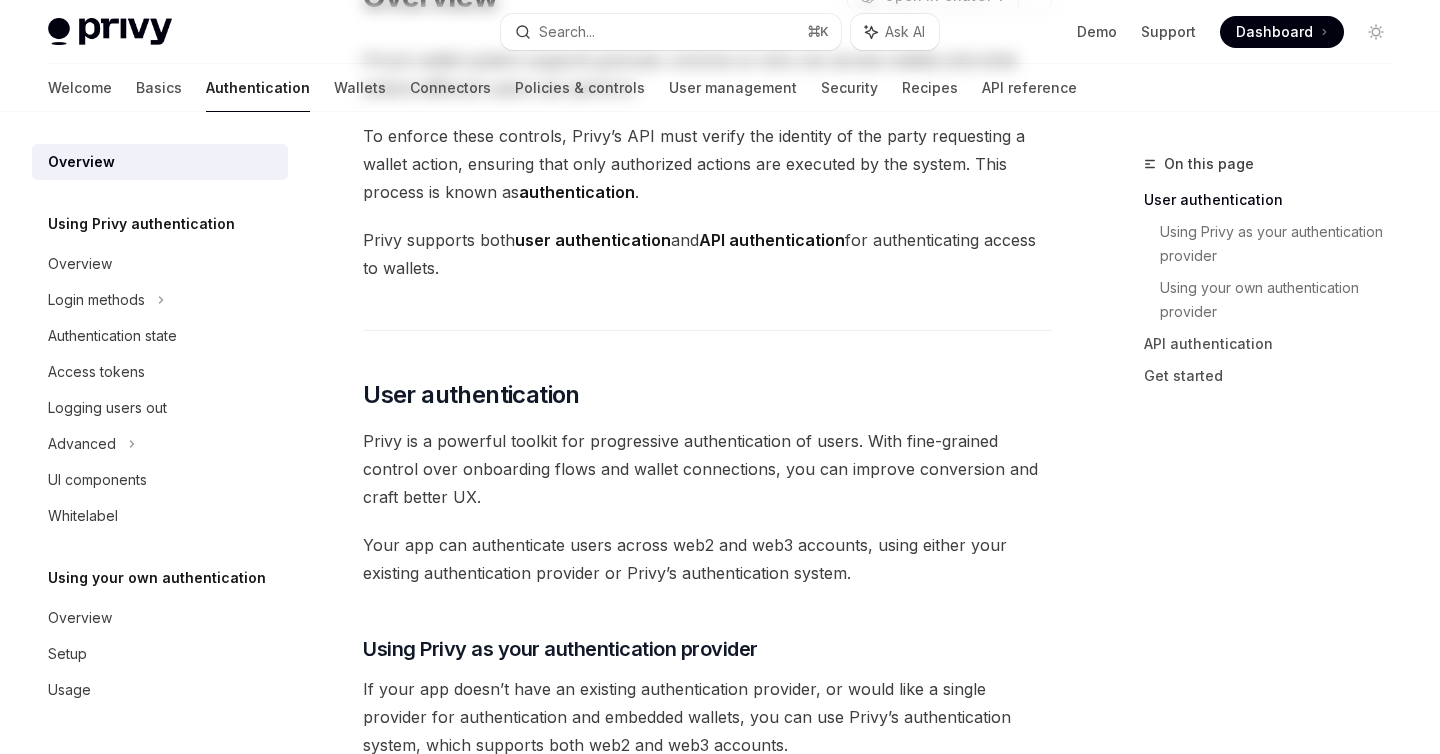 scroll, scrollTop: 0, scrollLeft: 0, axis: both 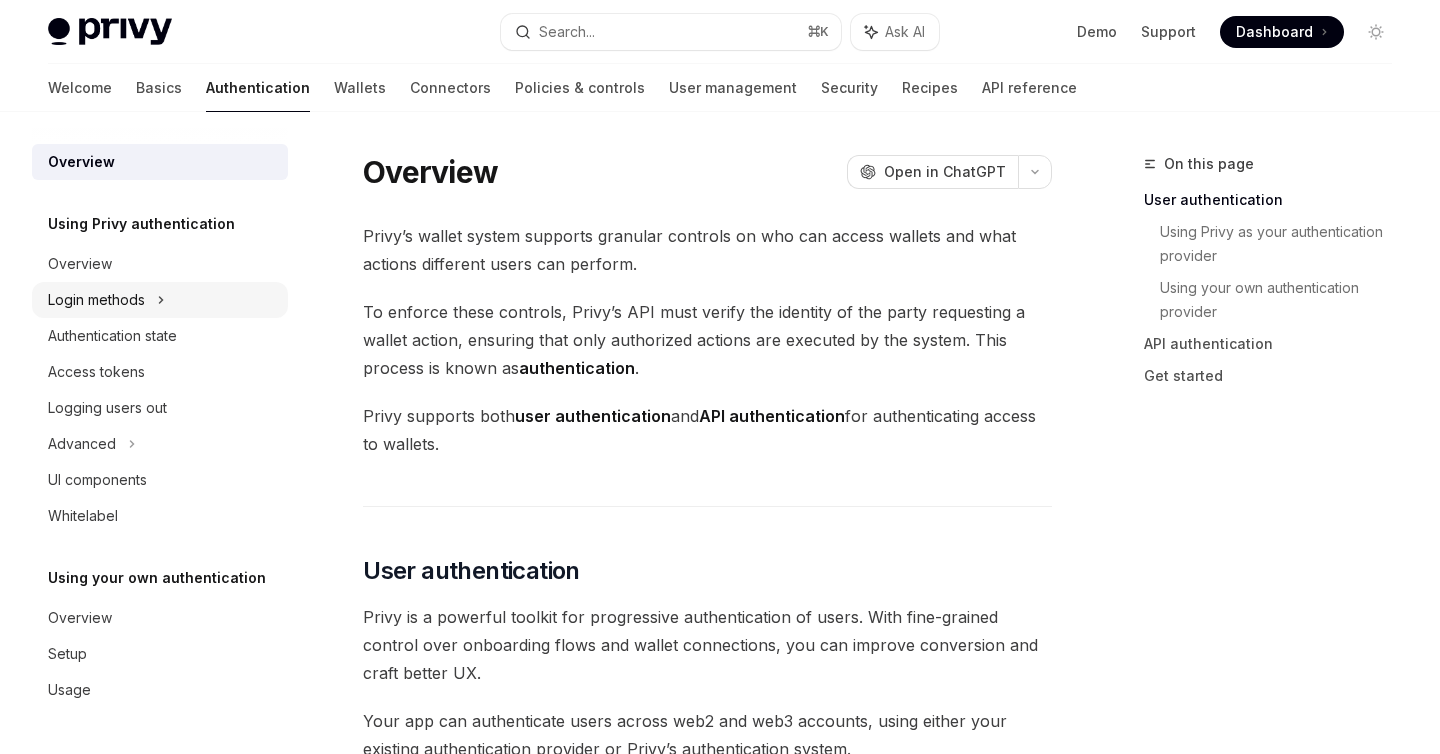 click on "Login methods" at bounding box center (160, 300) 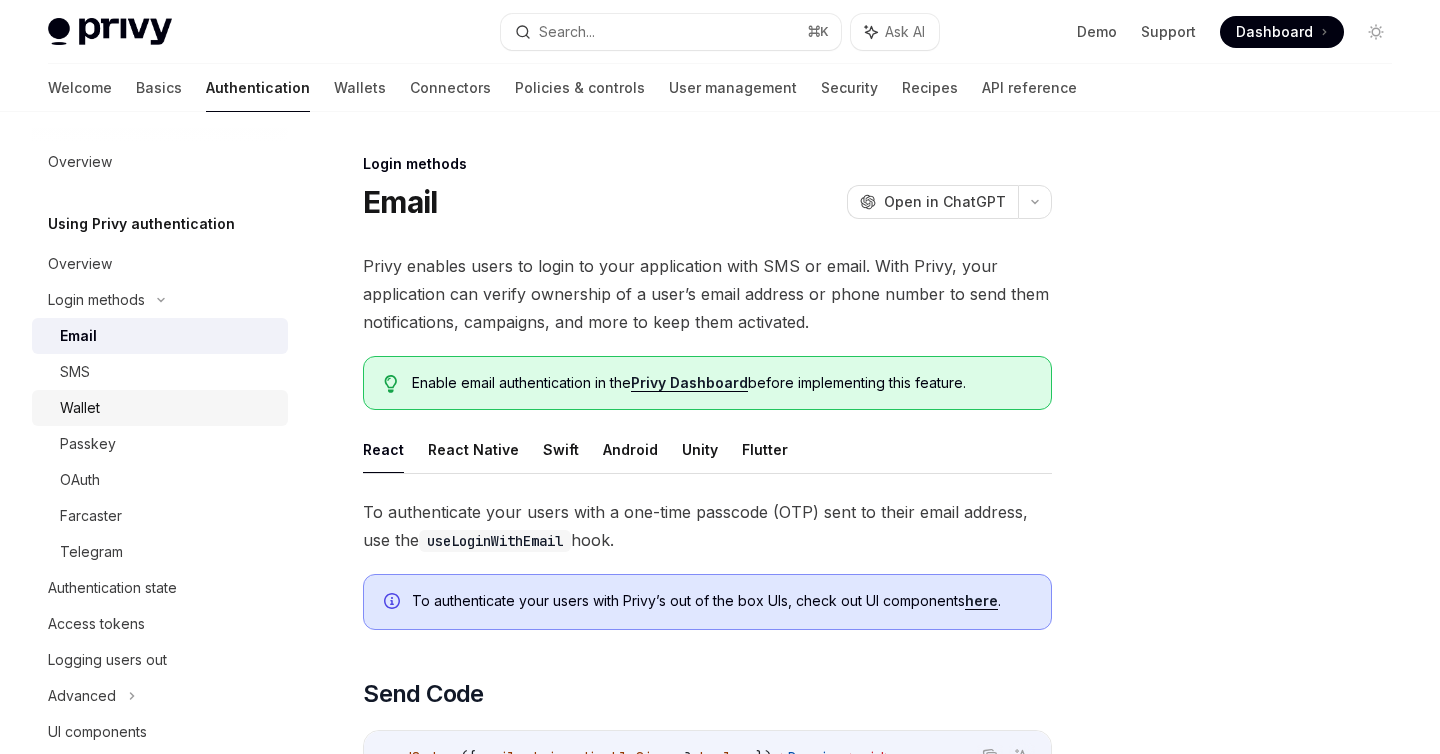 click on "Wallet" at bounding box center [168, 408] 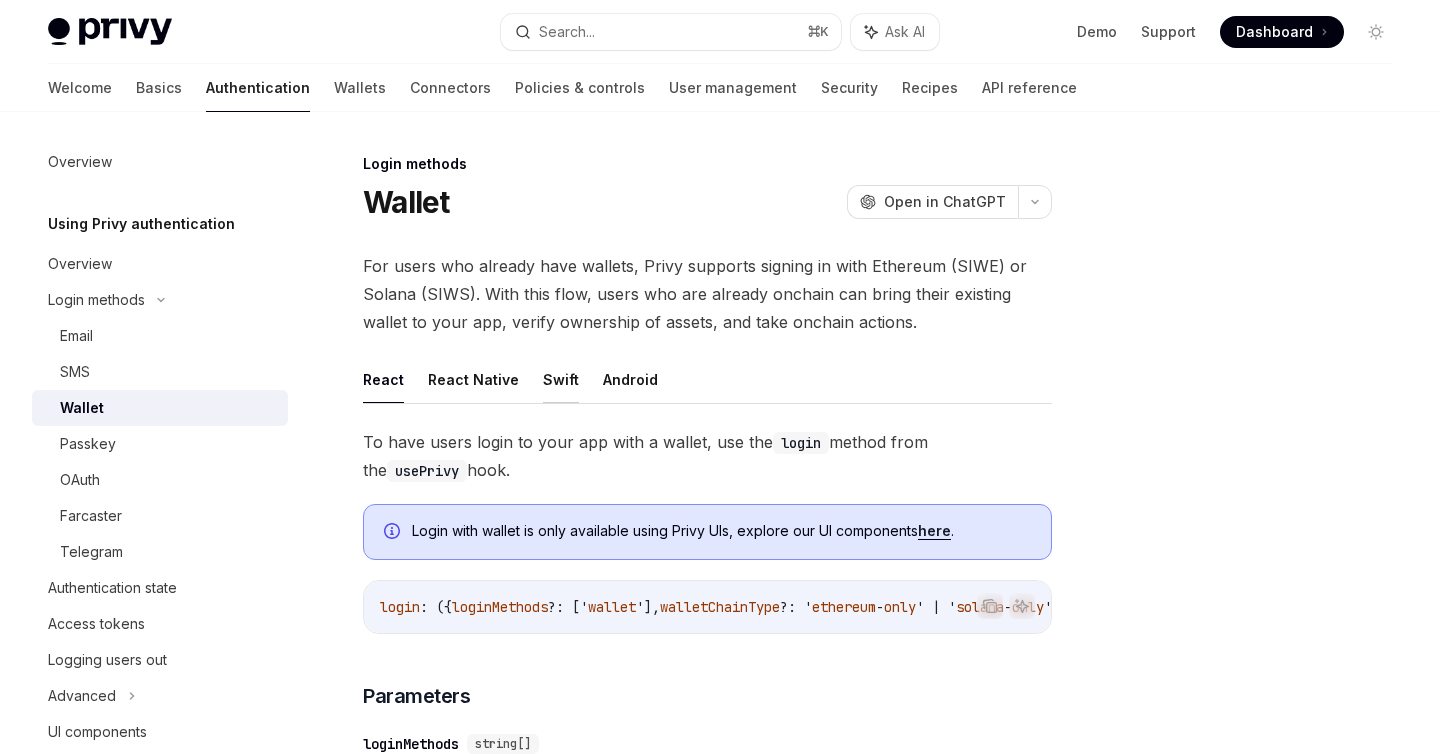 click on "Swift" at bounding box center [561, 379] 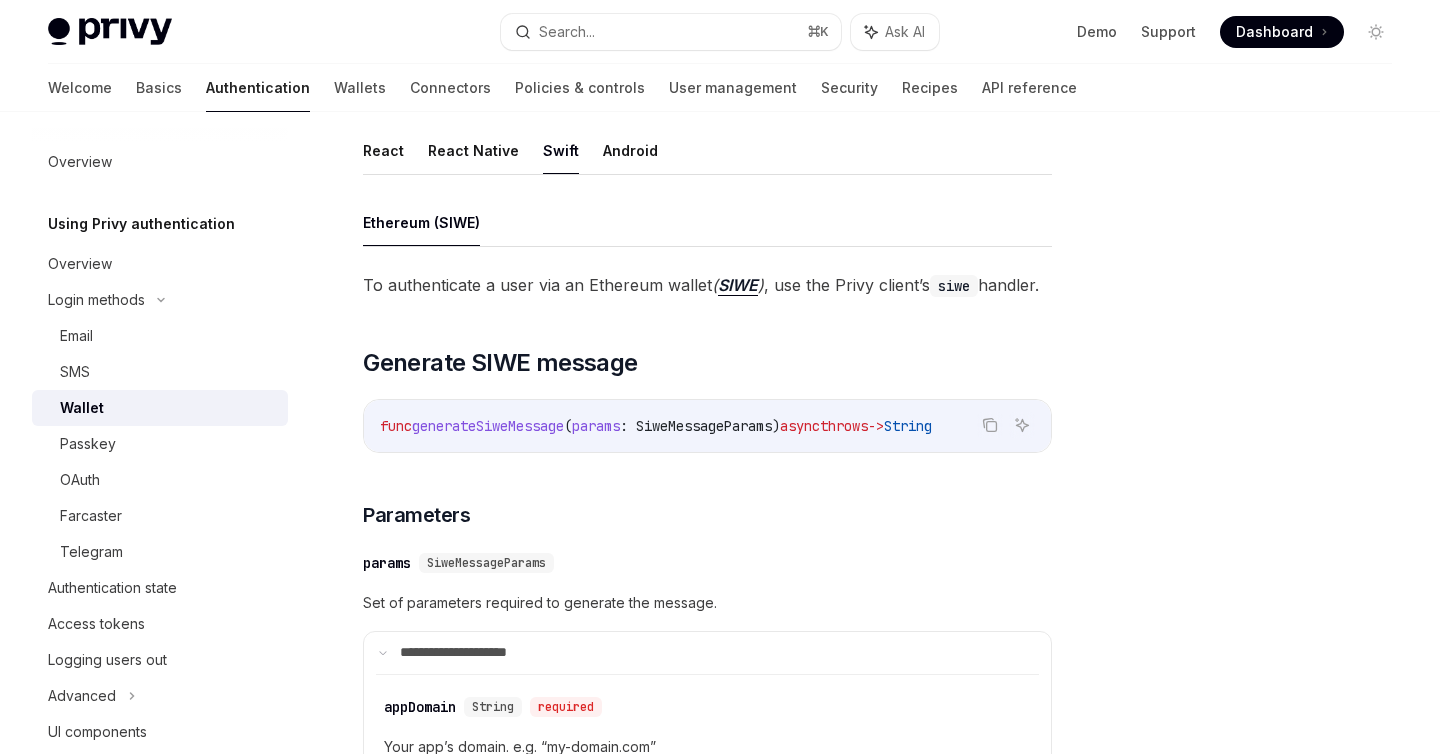 scroll, scrollTop: 0, scrollLeft: 0, axis: both 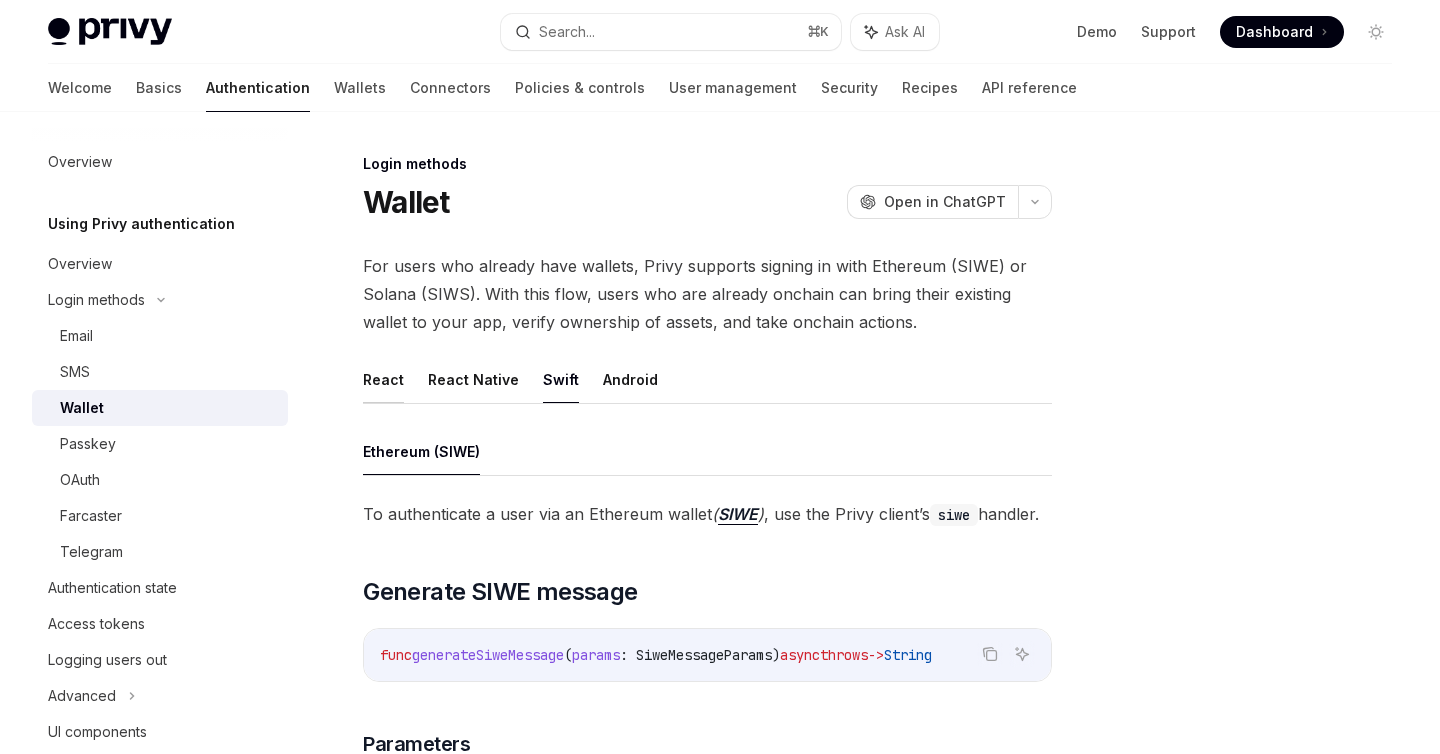 click on "React" at bounding box center (383, 379) 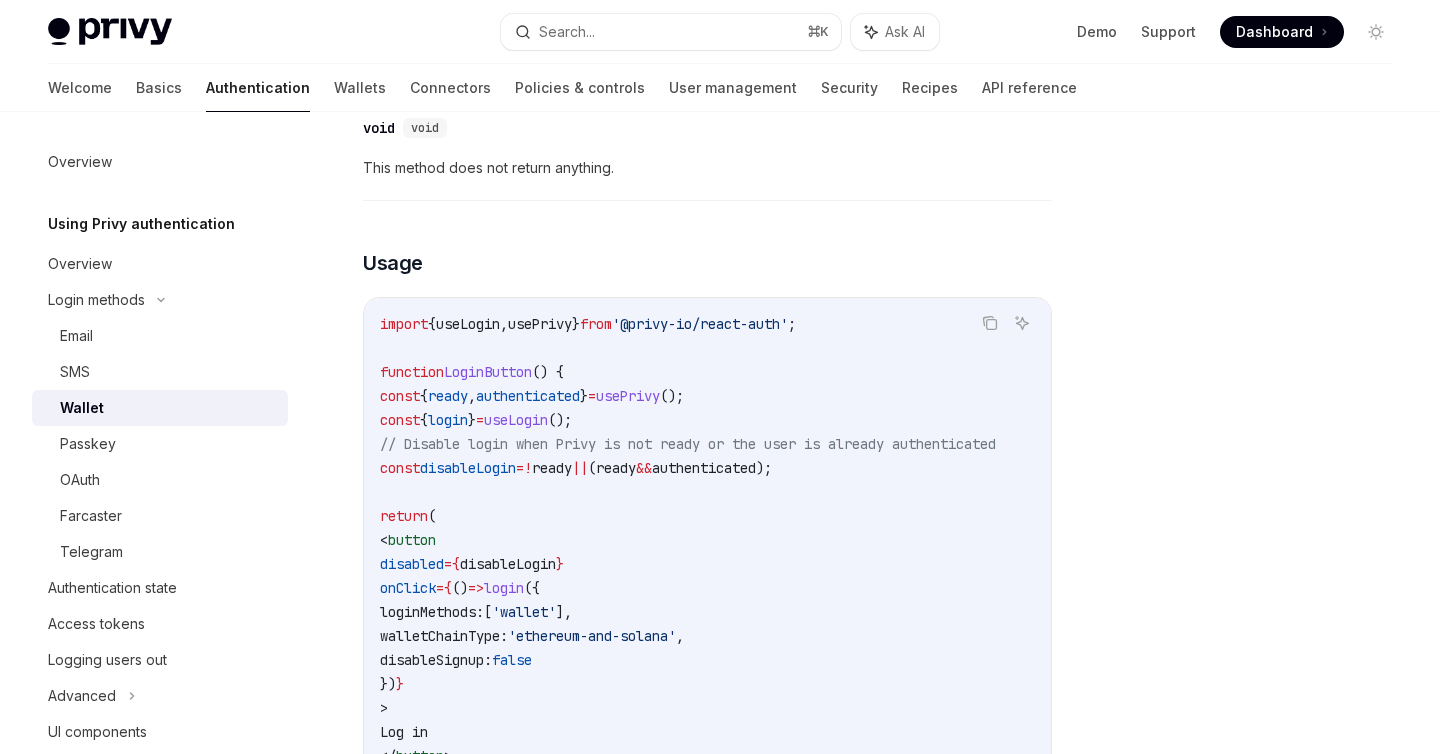 scroll, scrollTop: 1013, scrollLeft: 0, axis: vertical 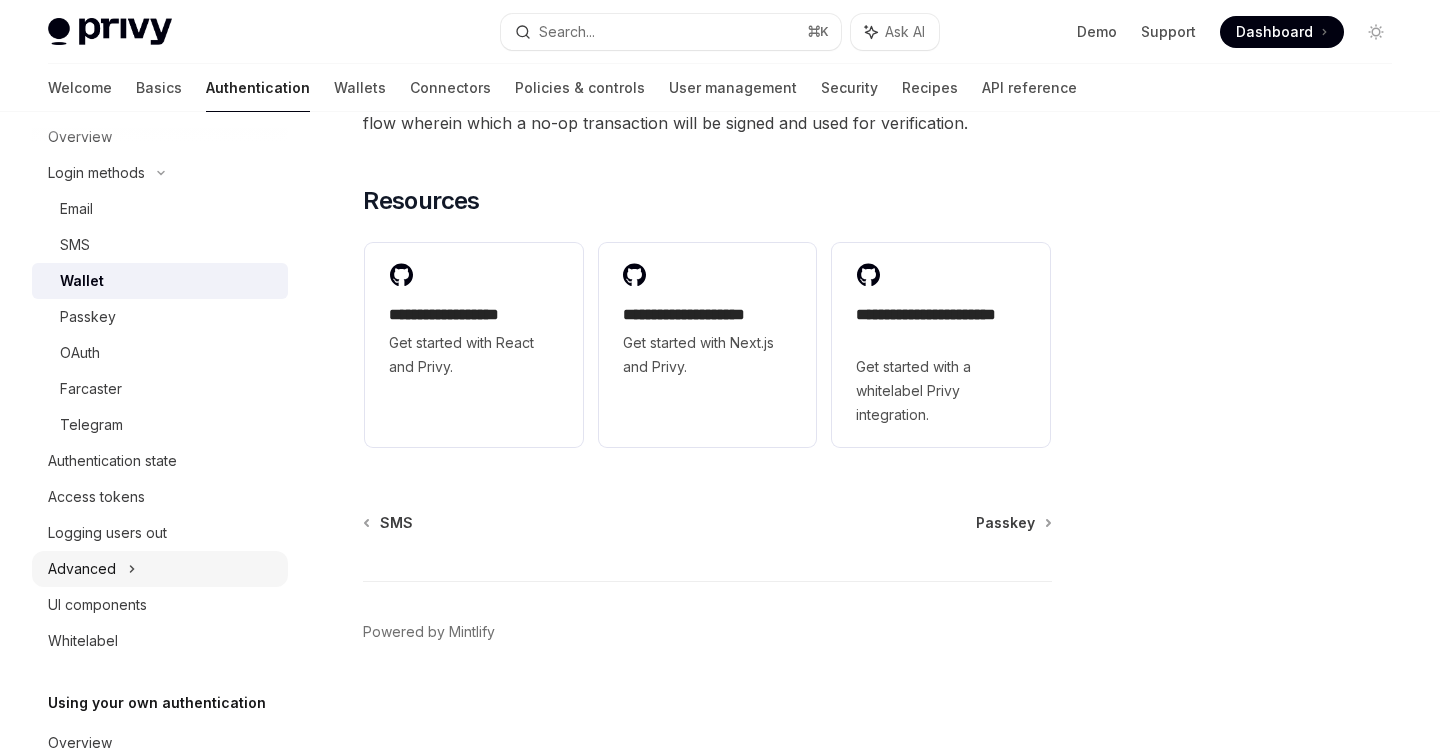 click 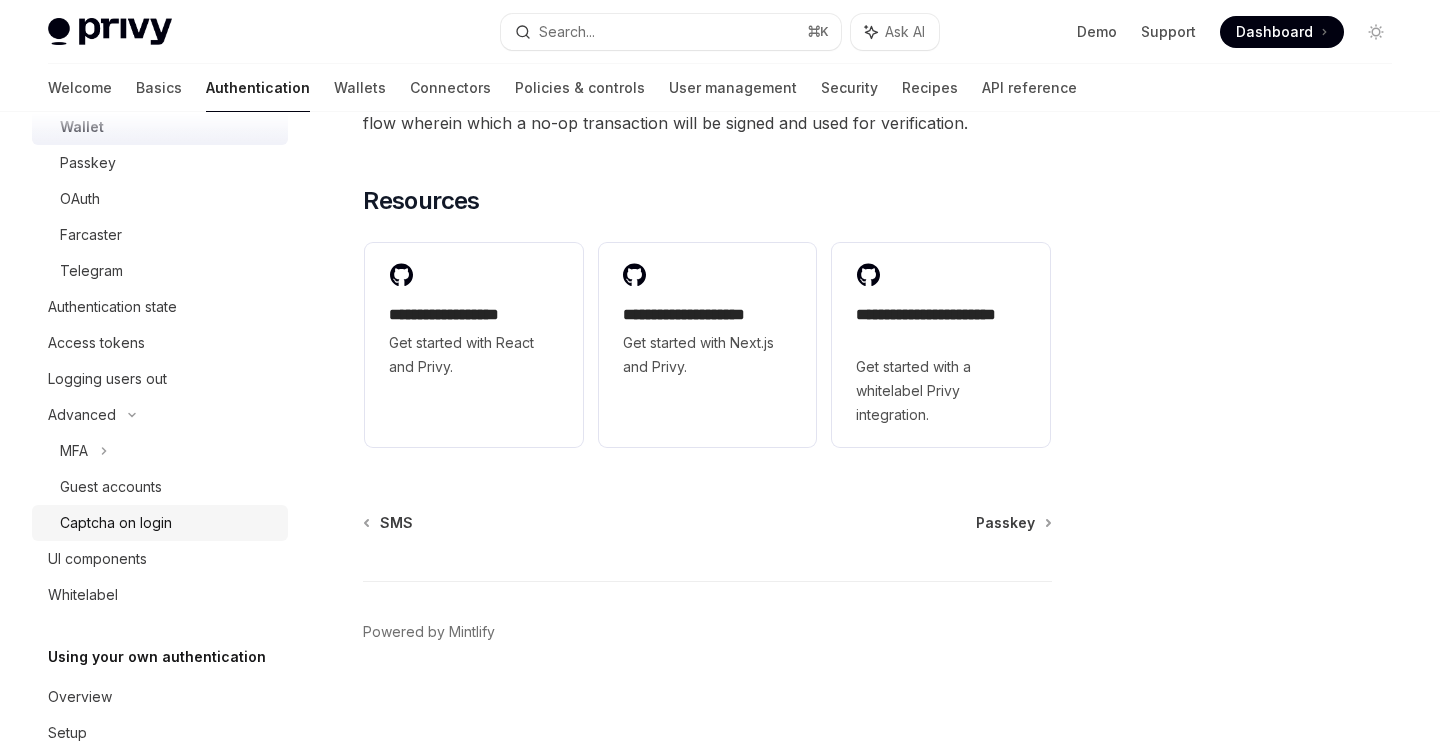 scroll, scrollTop: 291, scrollLeft: 0, axis: vertical 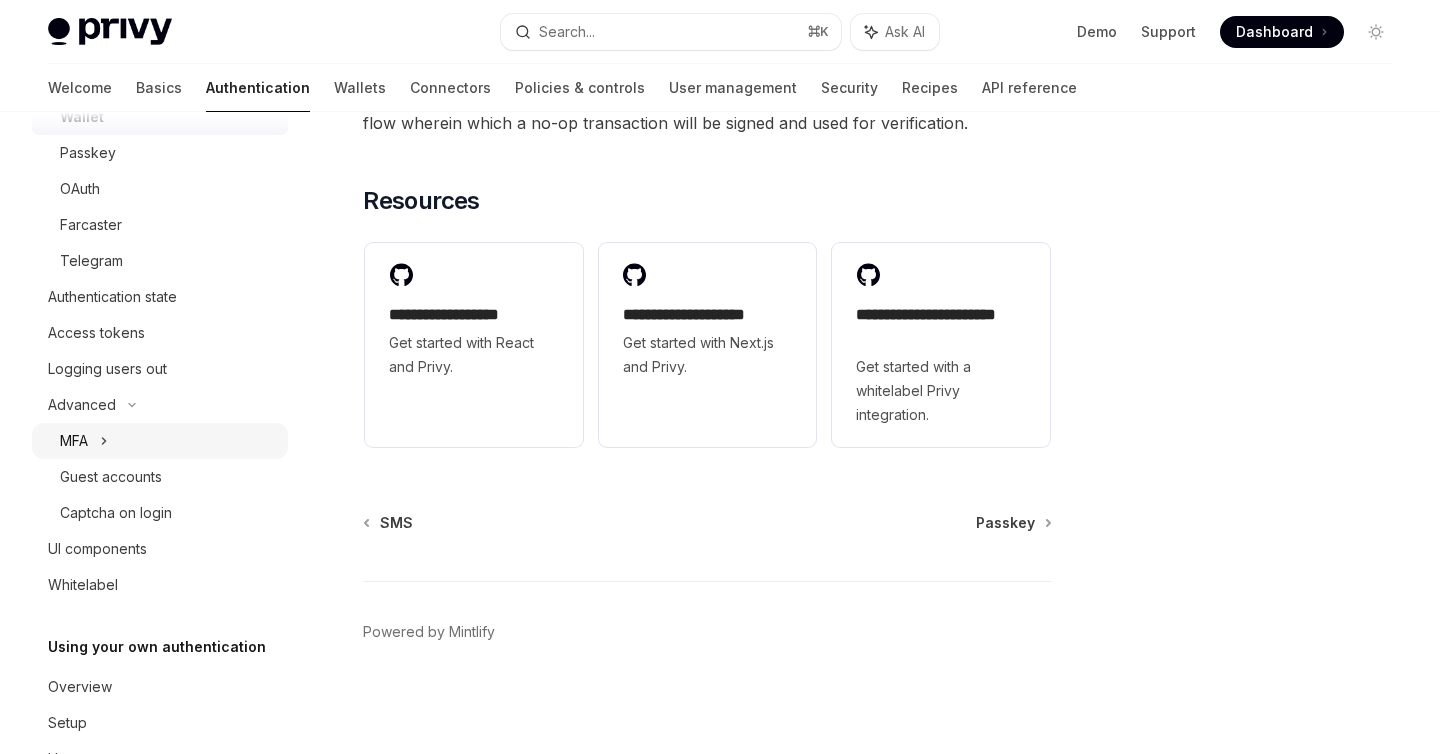 click 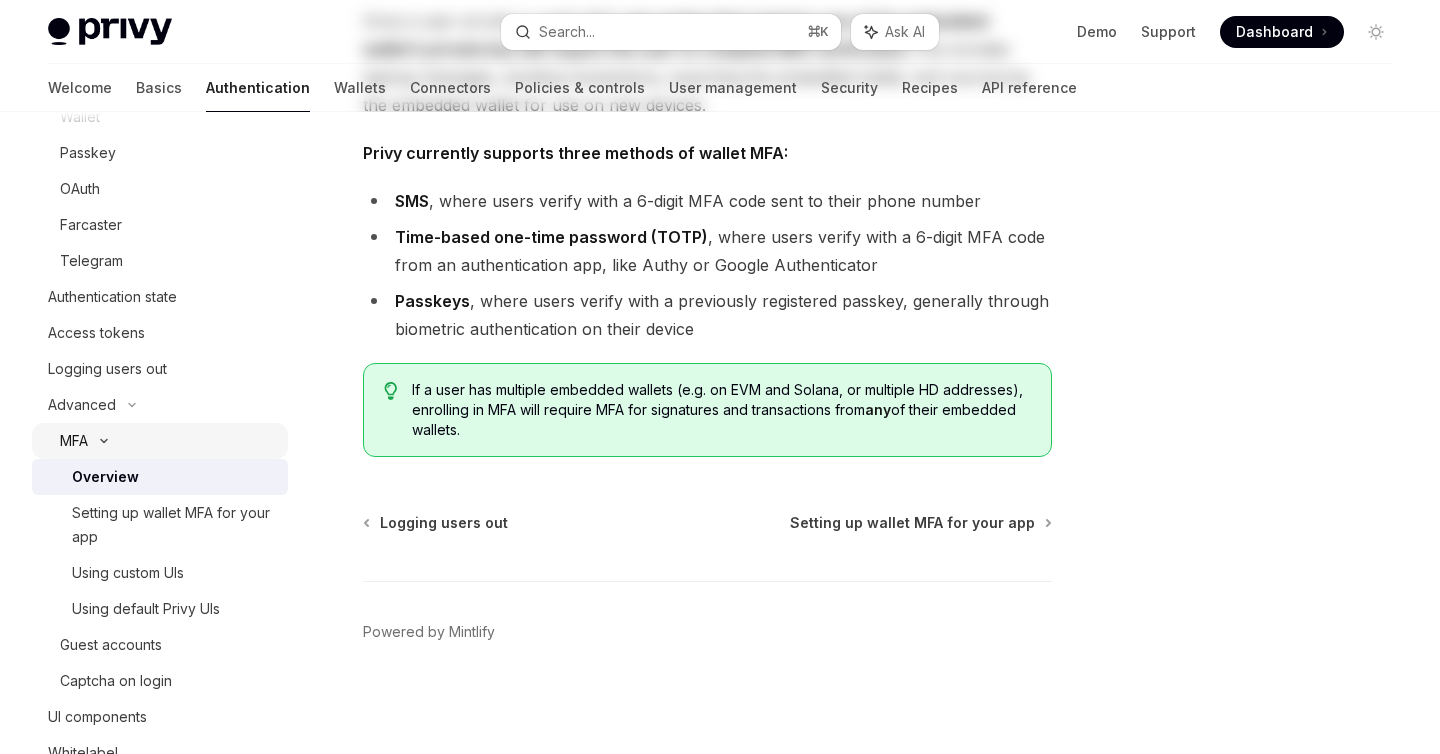scroll, scrollTop: 0, scrollLeft: 0, axis: both 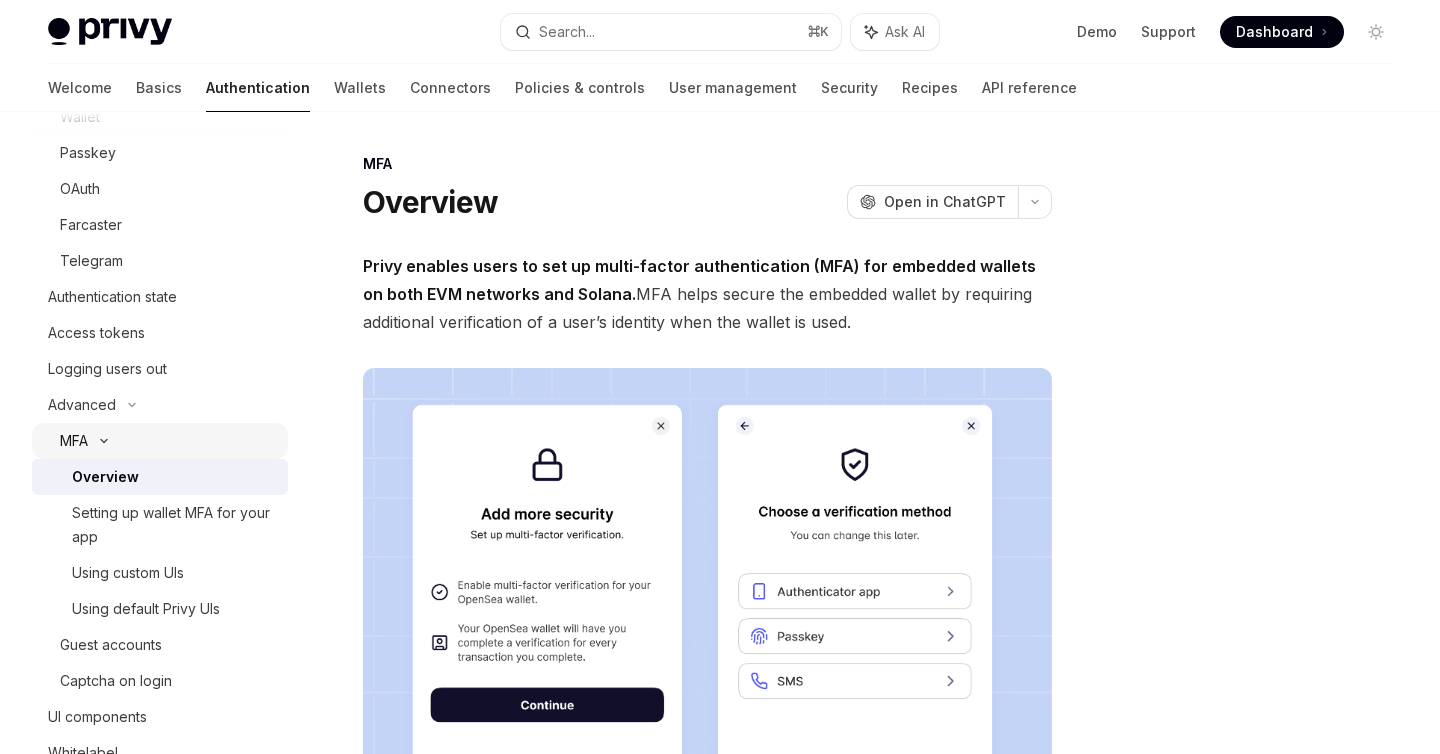 click on "MFA" at bounding box center [160, 441] 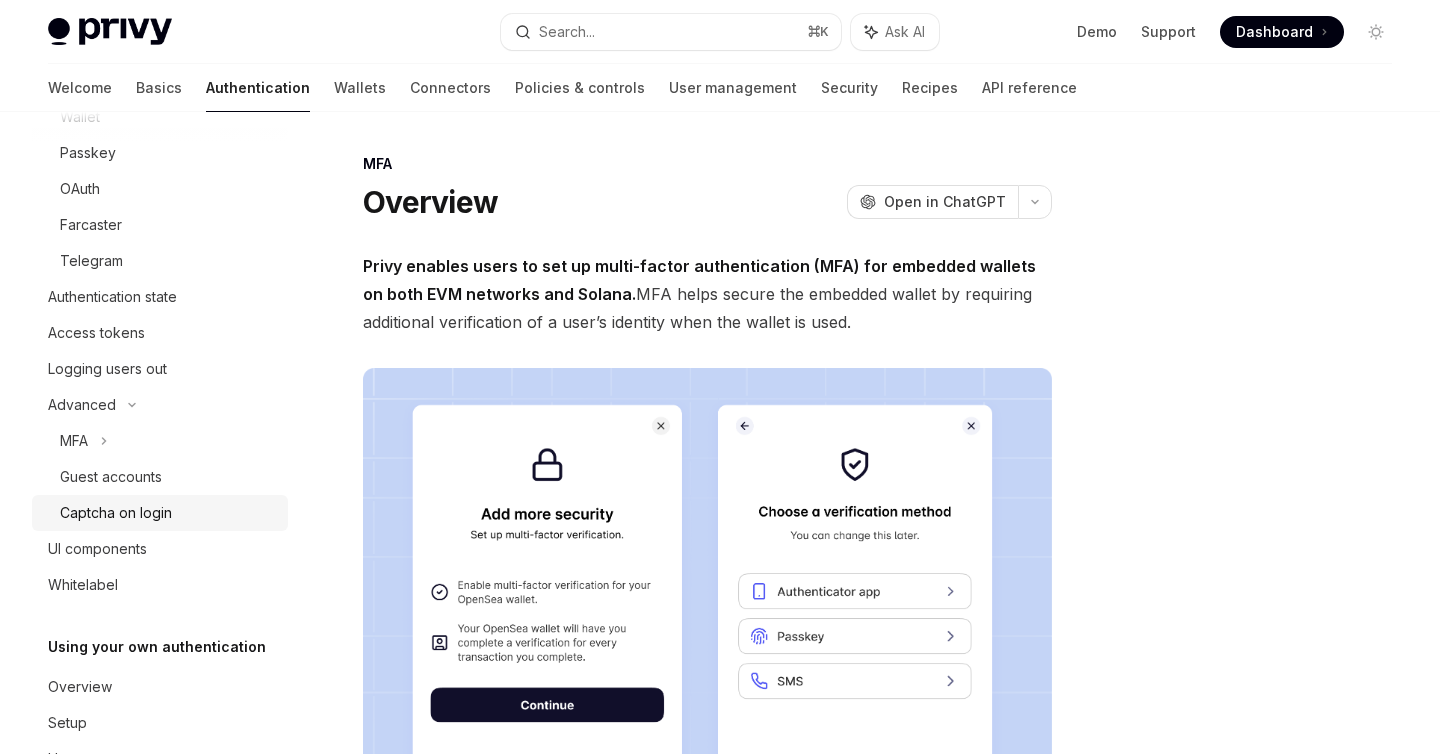 click on "Captcha on login" at bounding box center (116, 513) 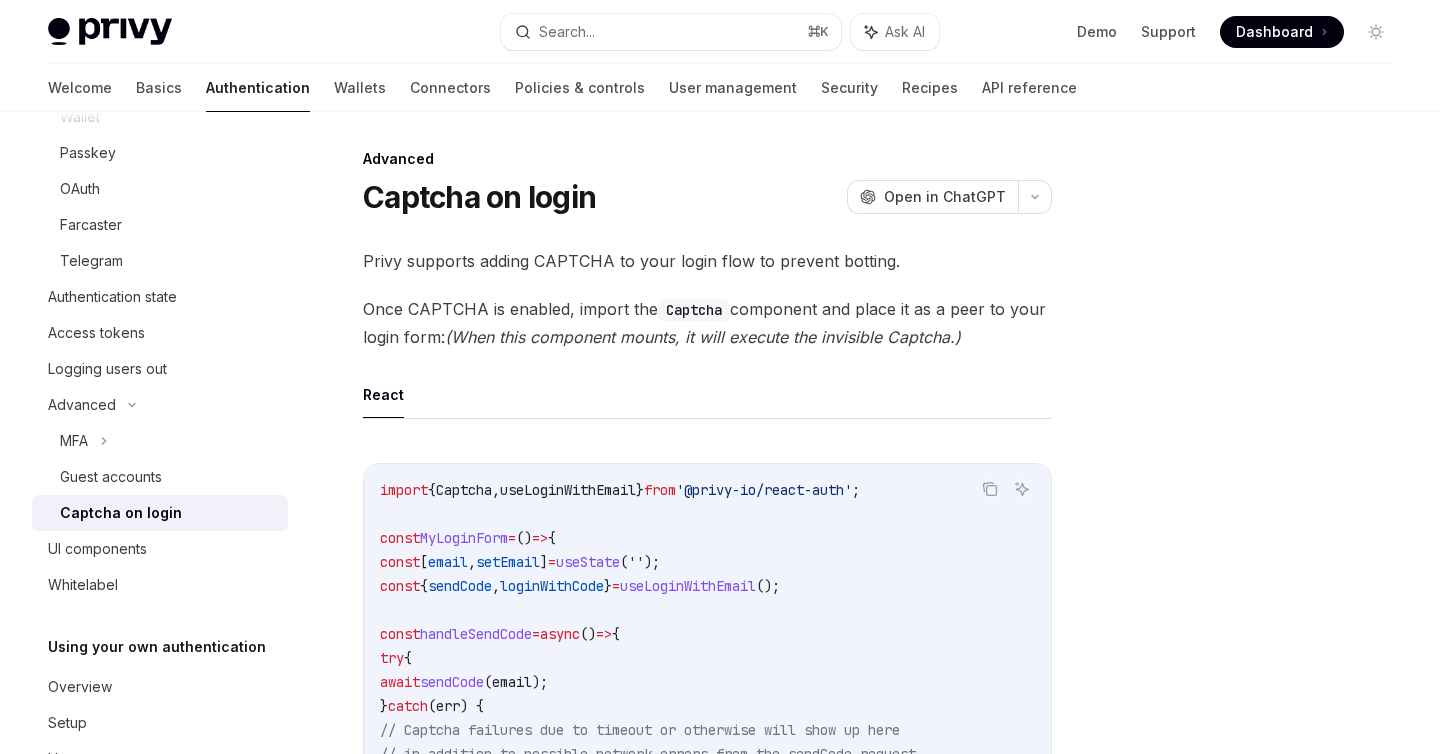 scroll, scrollTop: 6, scrollLeft: 0, axis: vertical 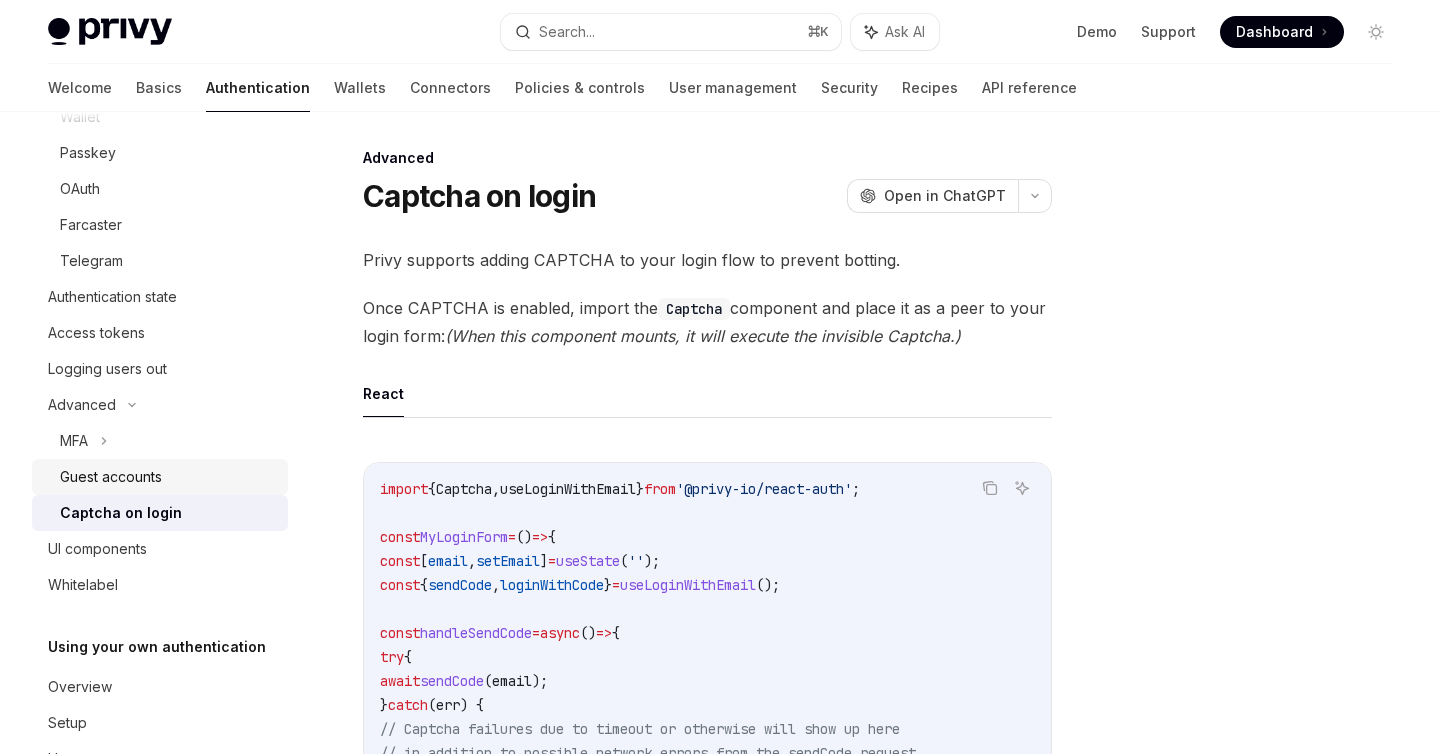 click on "Guest accounts" at bounding box center [111, 477] 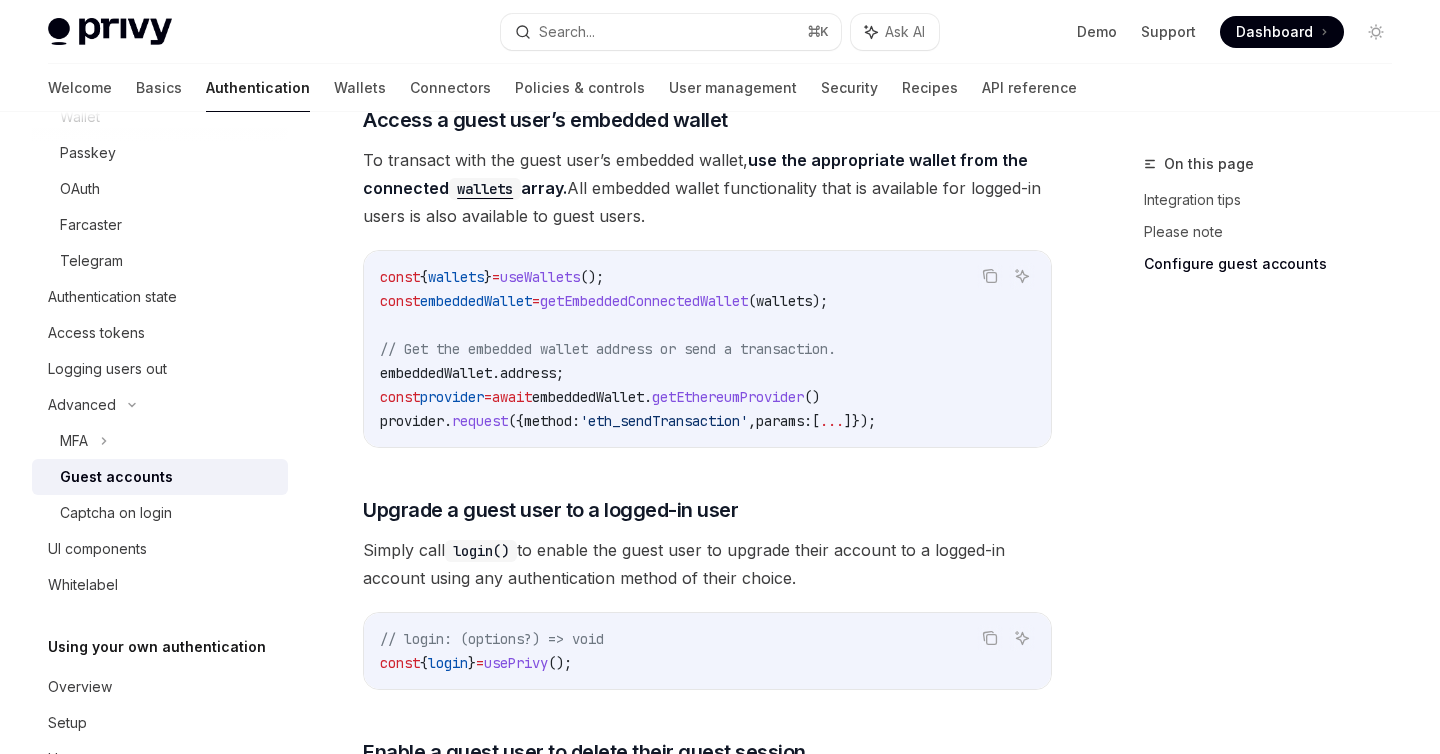 scroll, scrollTop: 2789, scrollLeft: 0, axis: vertical 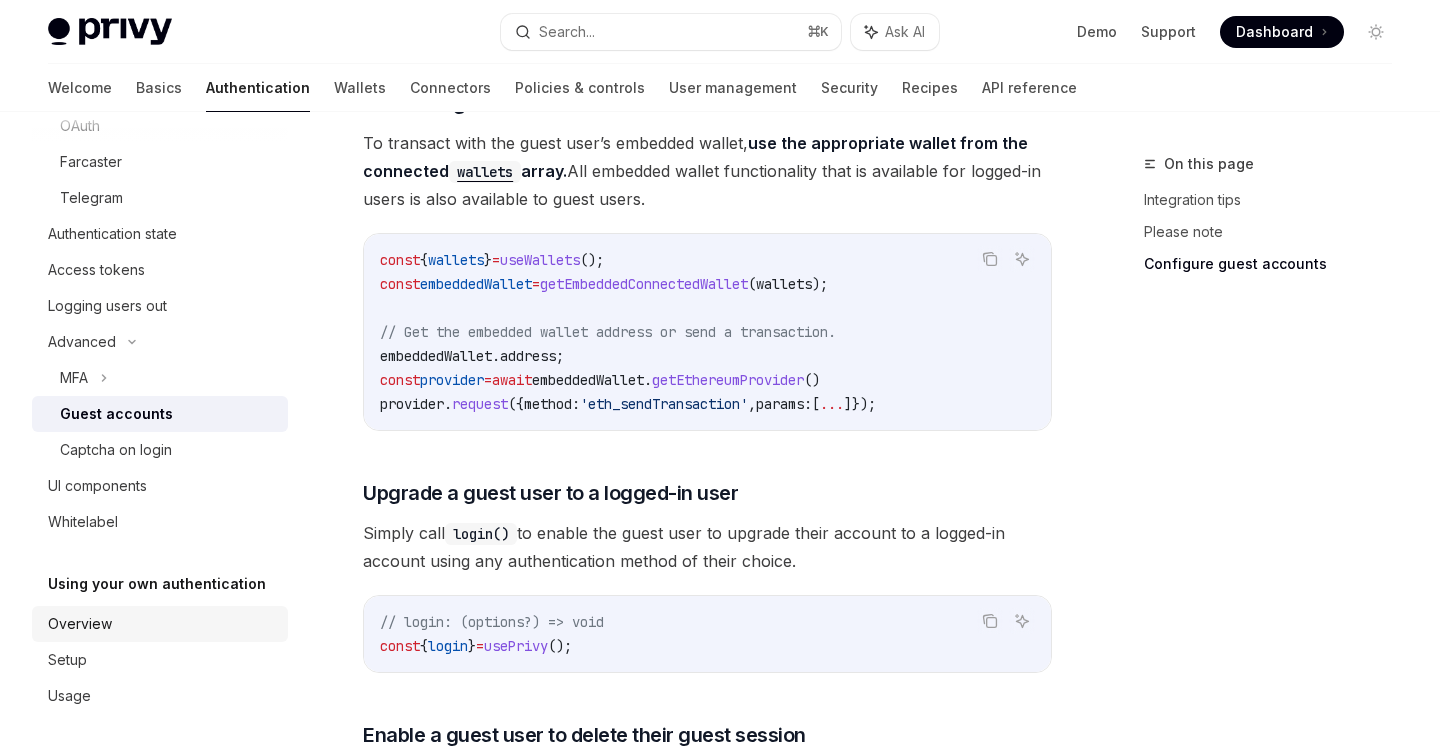 click on "Overview" at bounding box center [80, 624] 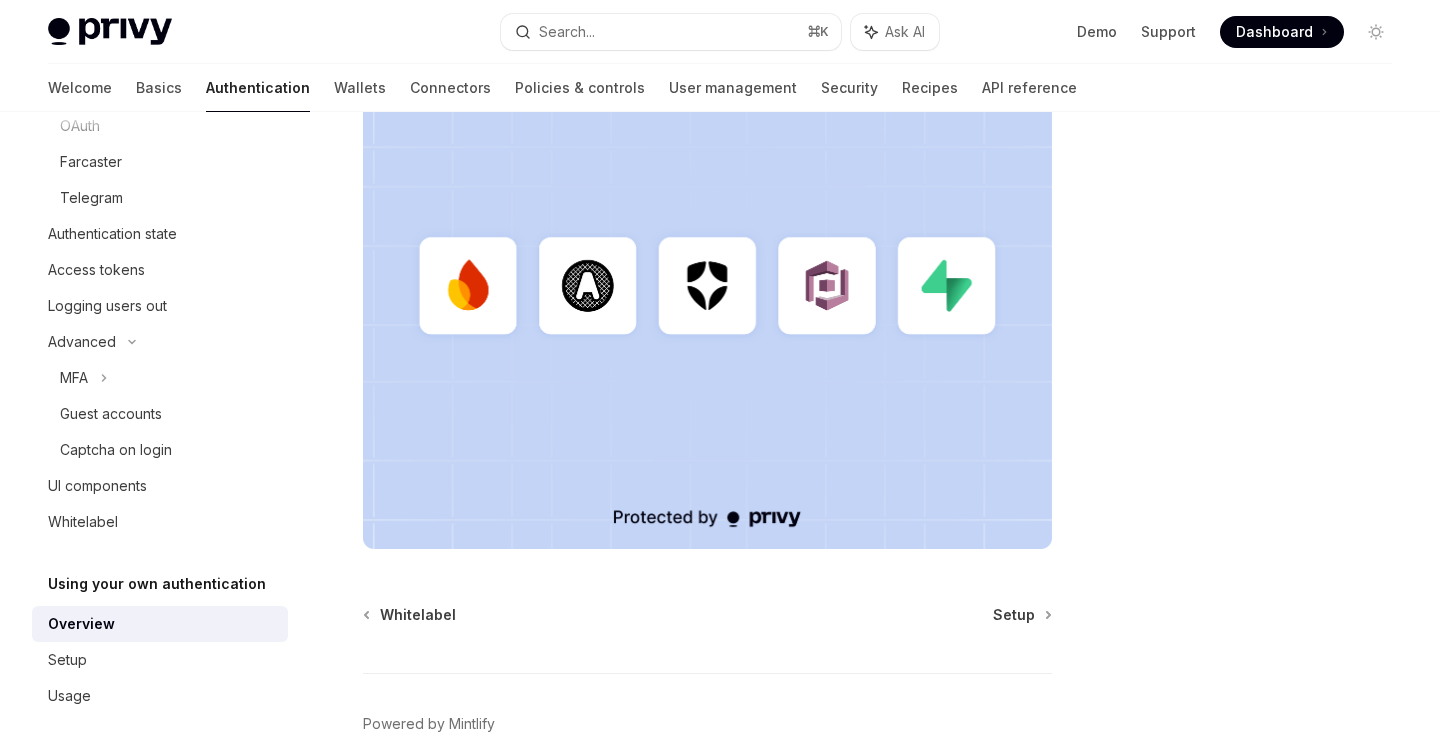 scroll, scrollTop: 647, scrollLeft: 0, axis: vertical 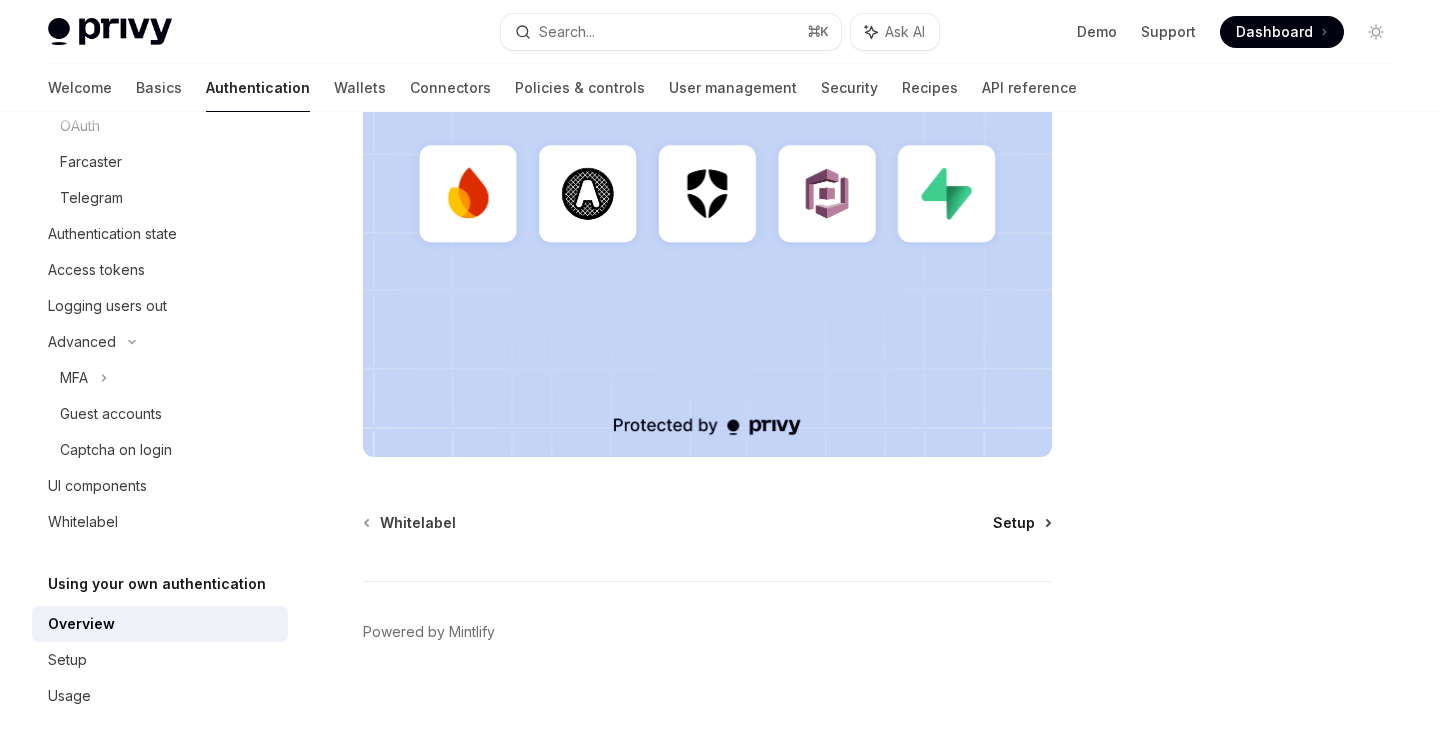 click on "Setup" at bounding box center [1014, 523] 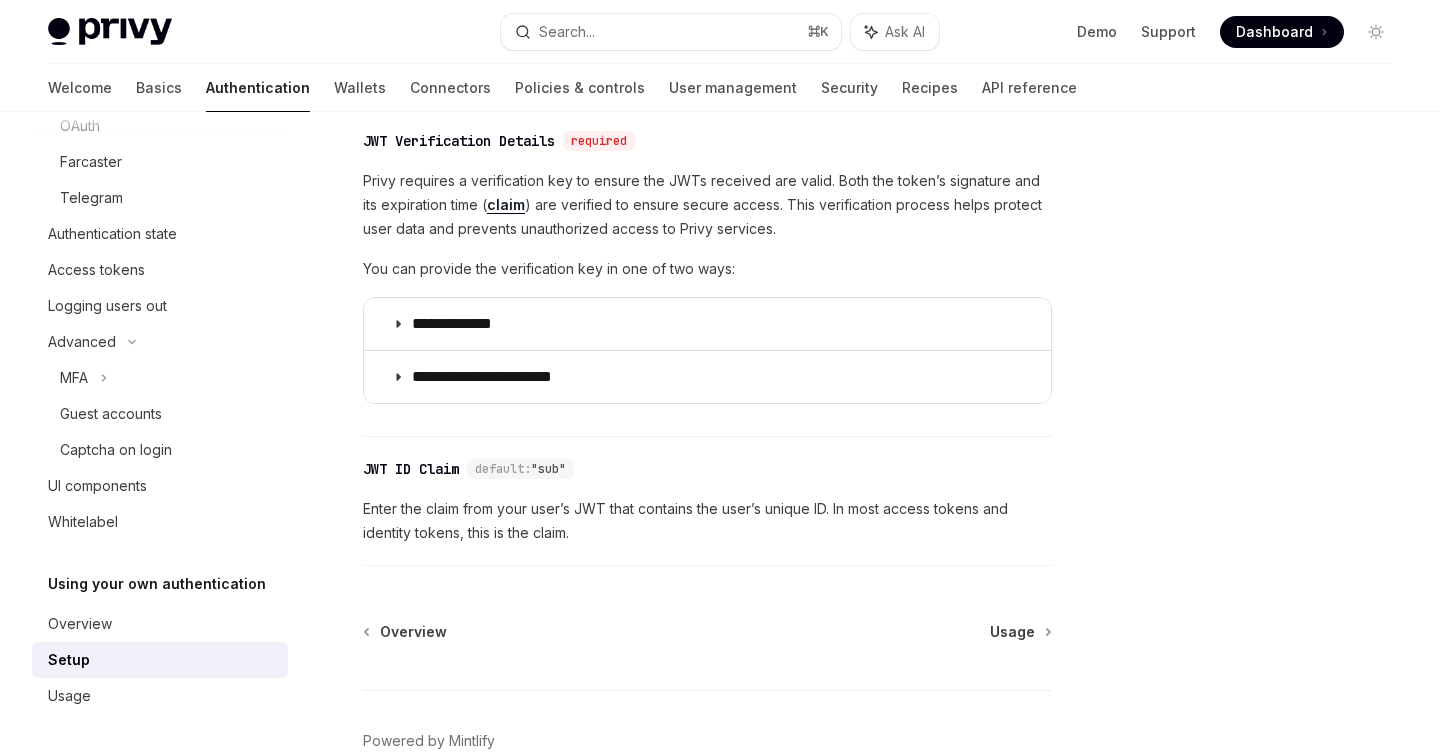 scroll, scrollTop: 1018, scrollLeft: 0, axis: vertical 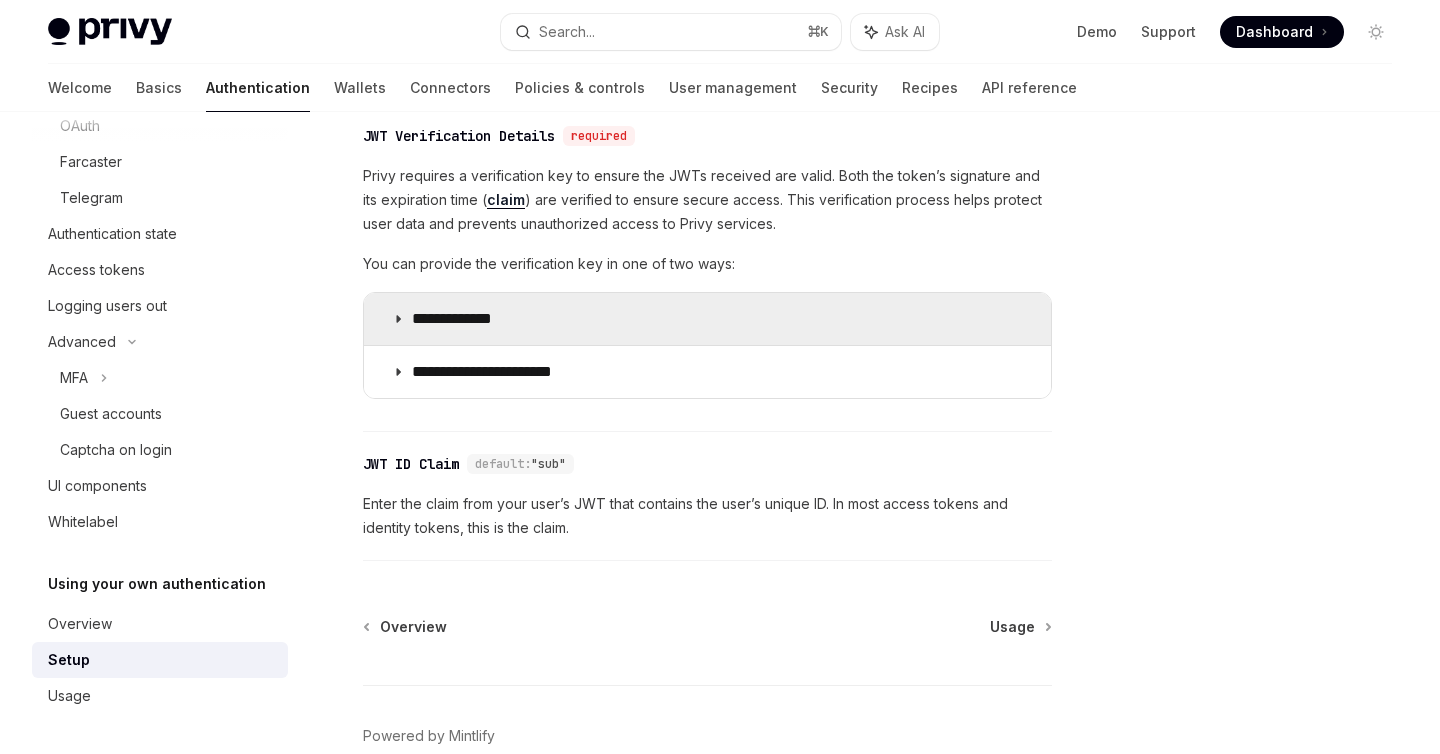click on "**********" at bounding box center (707, 319) 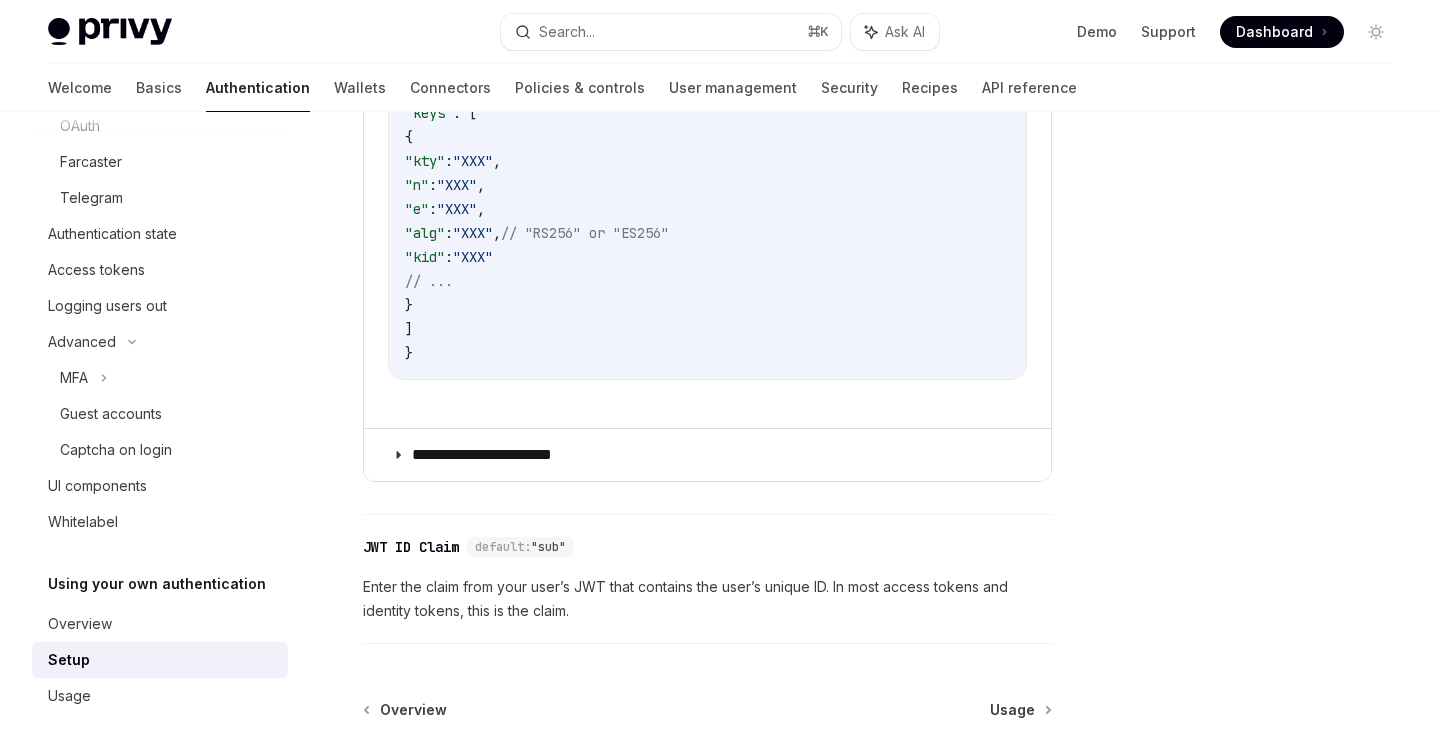 scroll, scrollTop: 1534, scrollLeft: 0, axis: vertical 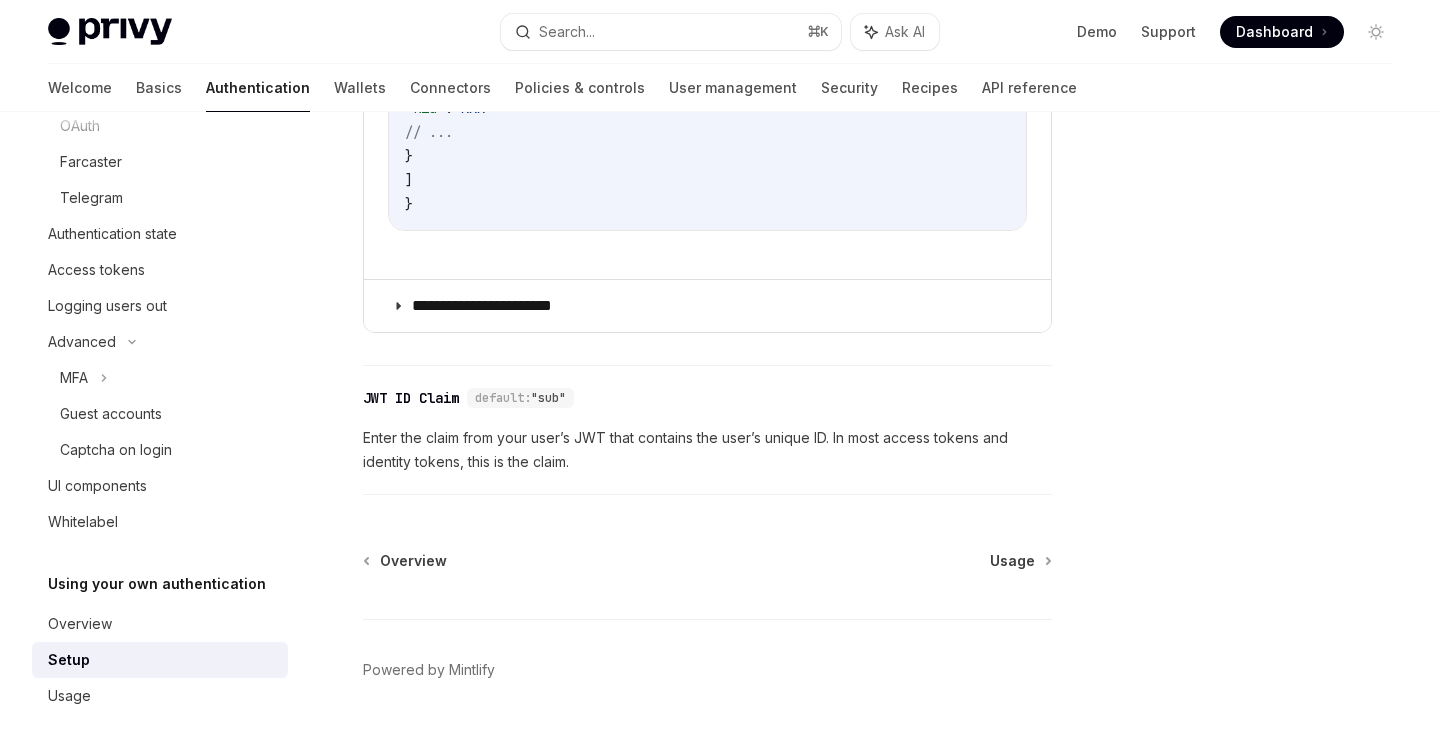 click on "**********" at bounding box center [707, -10] 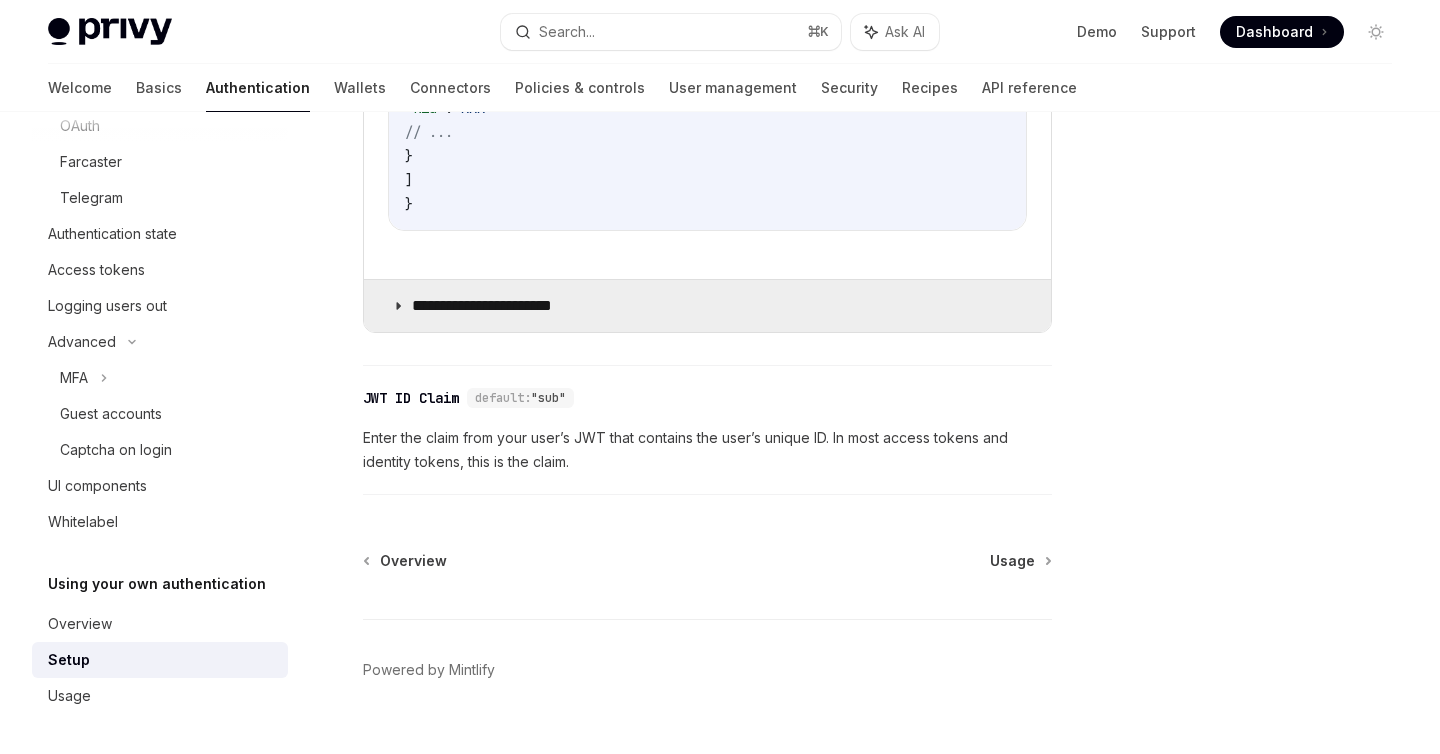 click on "**********" at bounding box center (707, 306) 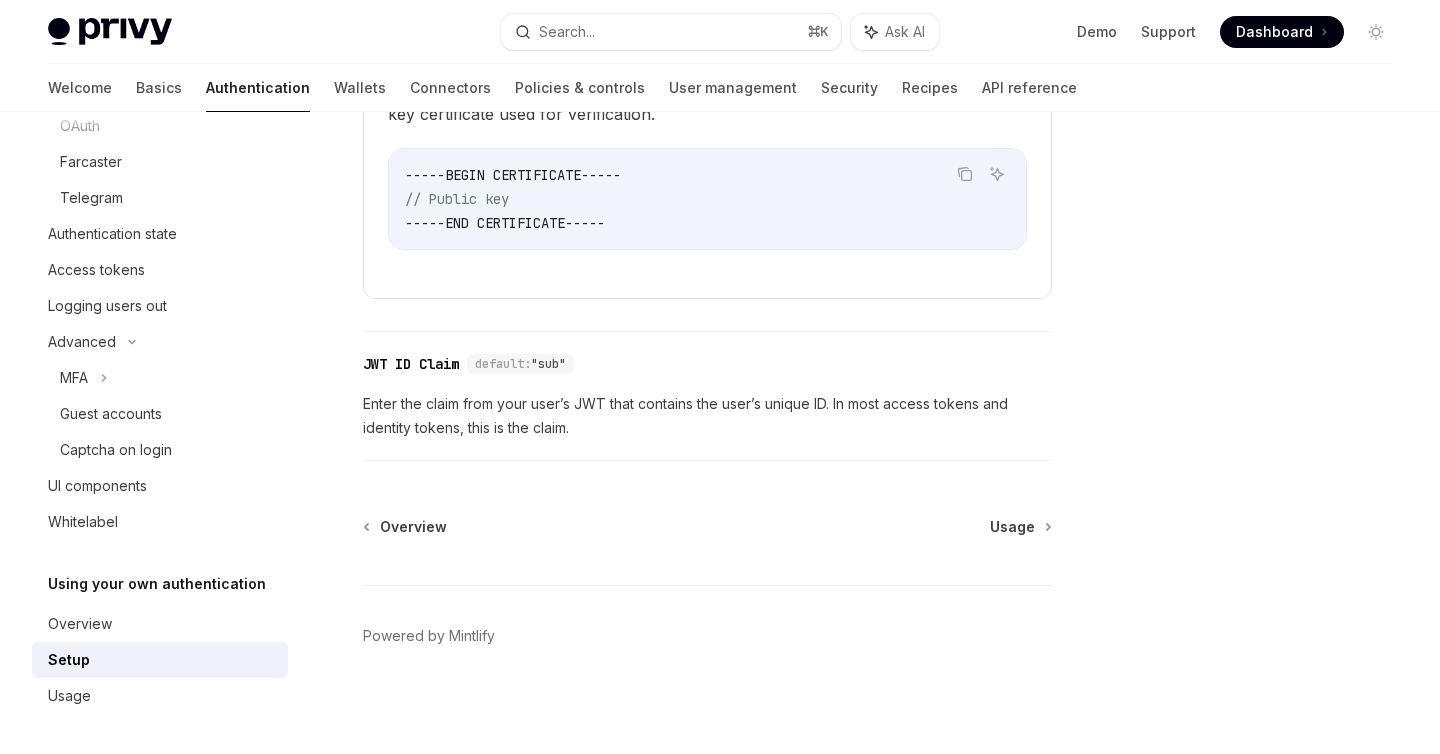 scroll, scrollTop: 1806, scrollLeft: 0, axis: vertical 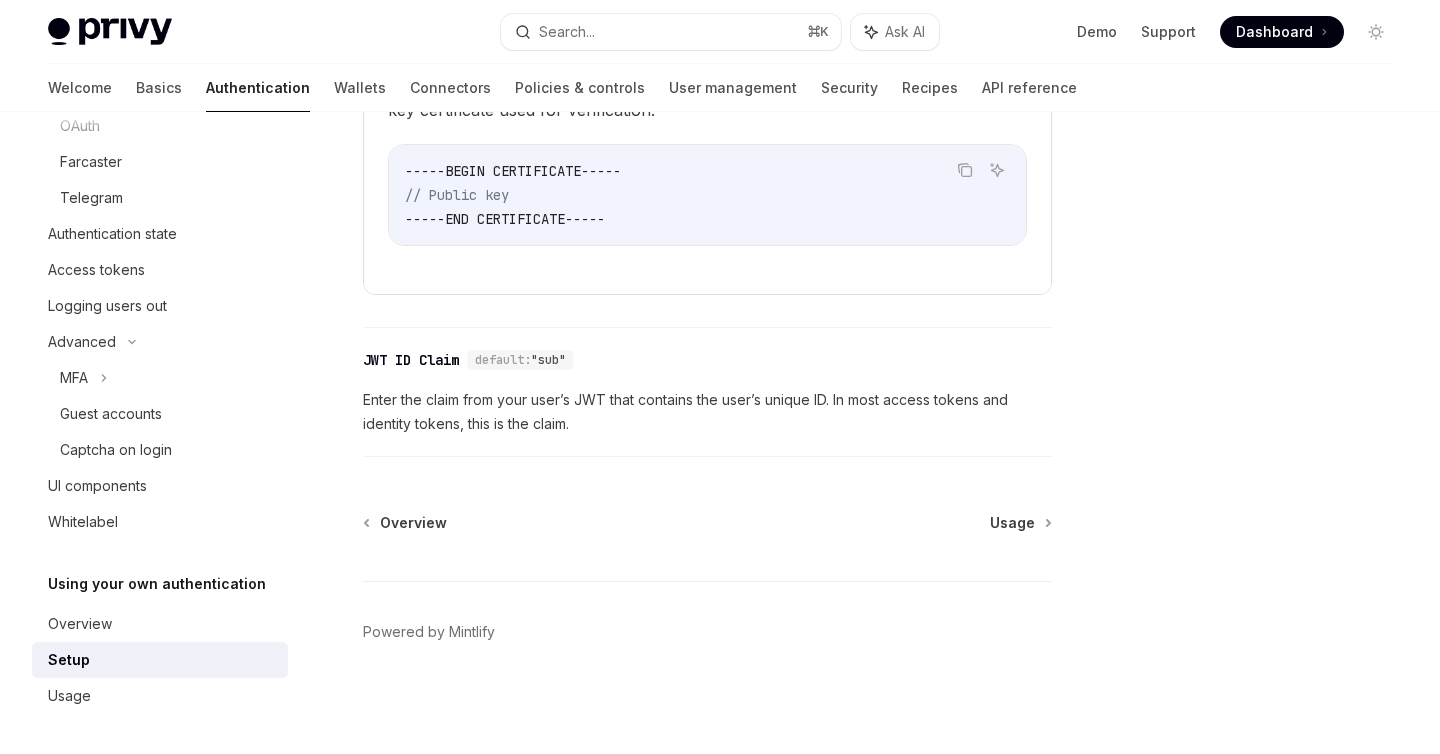 click on "Overview Usage" at bounding box center [707, 523] 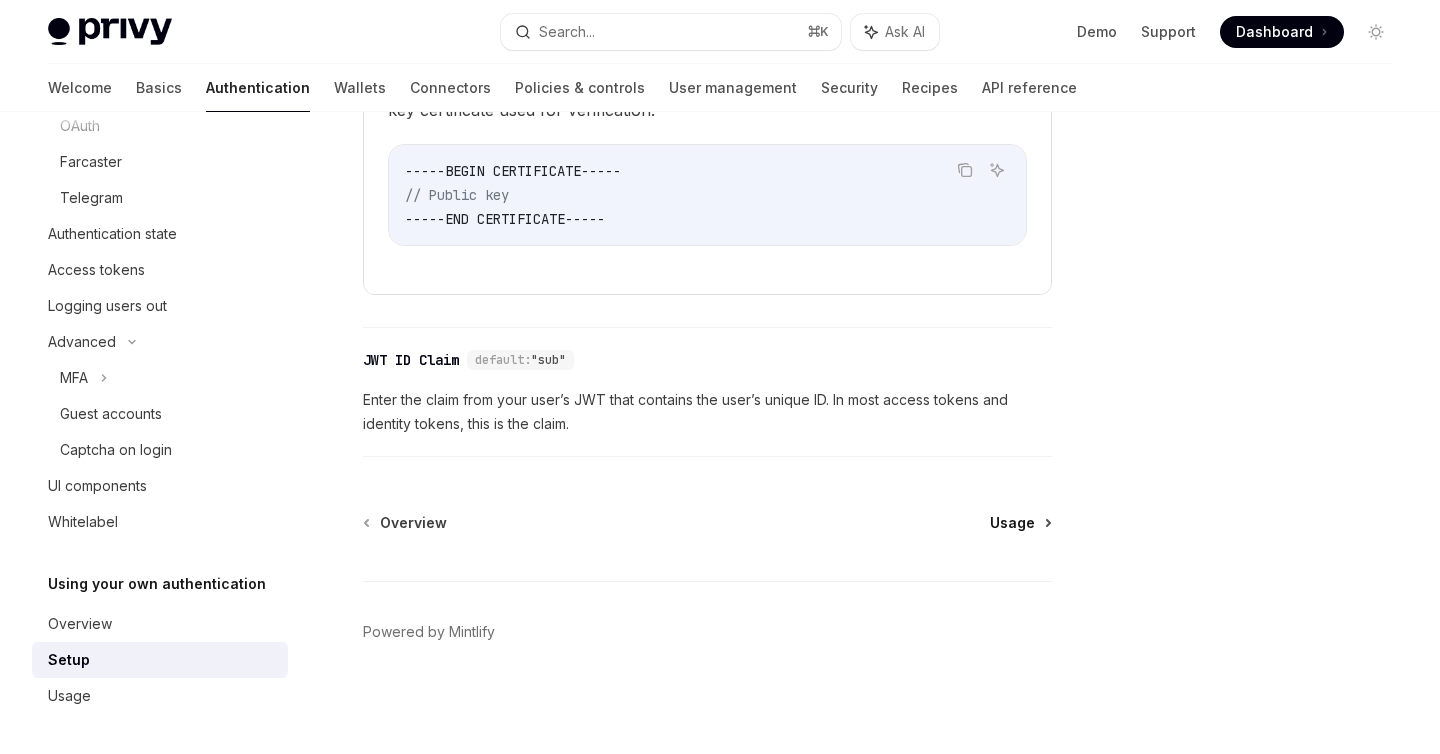 click on "Usage" at bounding box center (1020, 523) 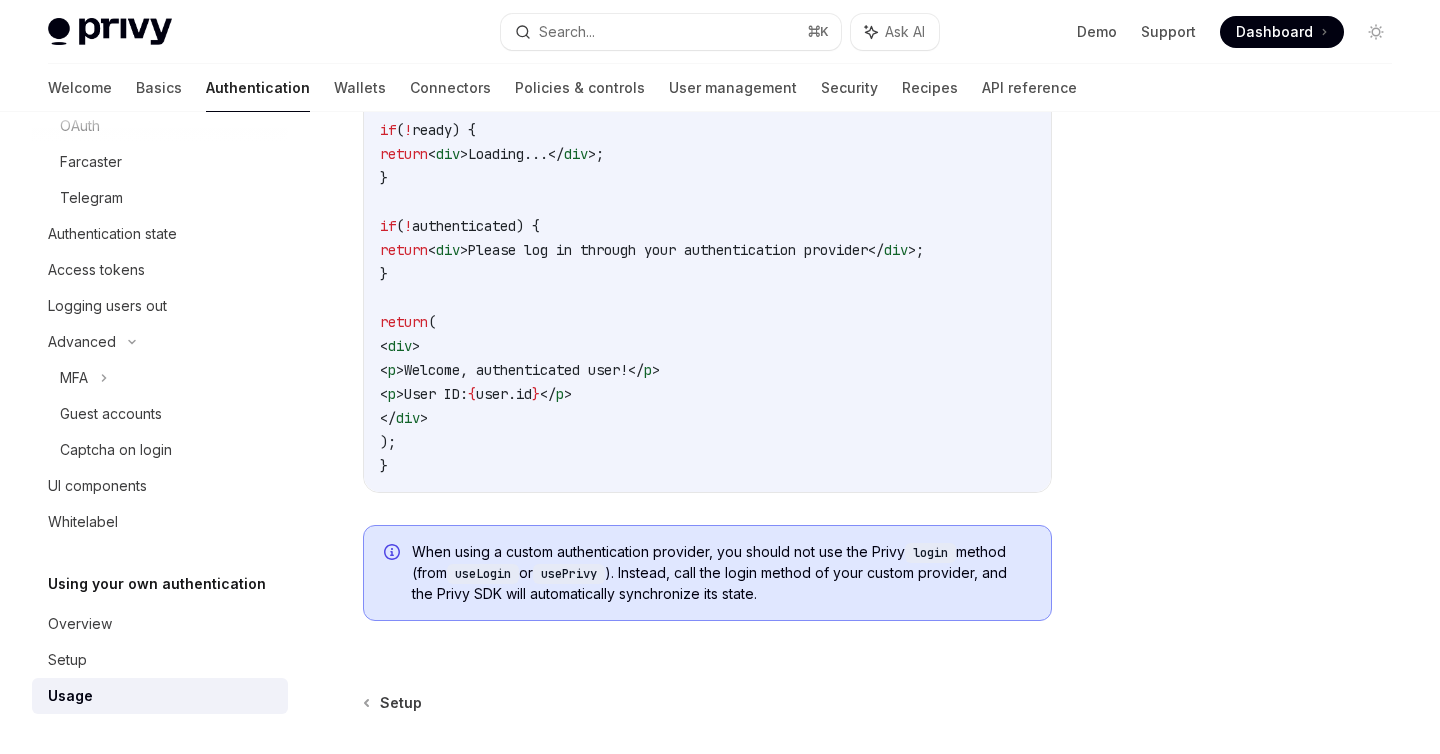 scroll, scrollTop: 4390, scrollLeft: 0, axis: vertical 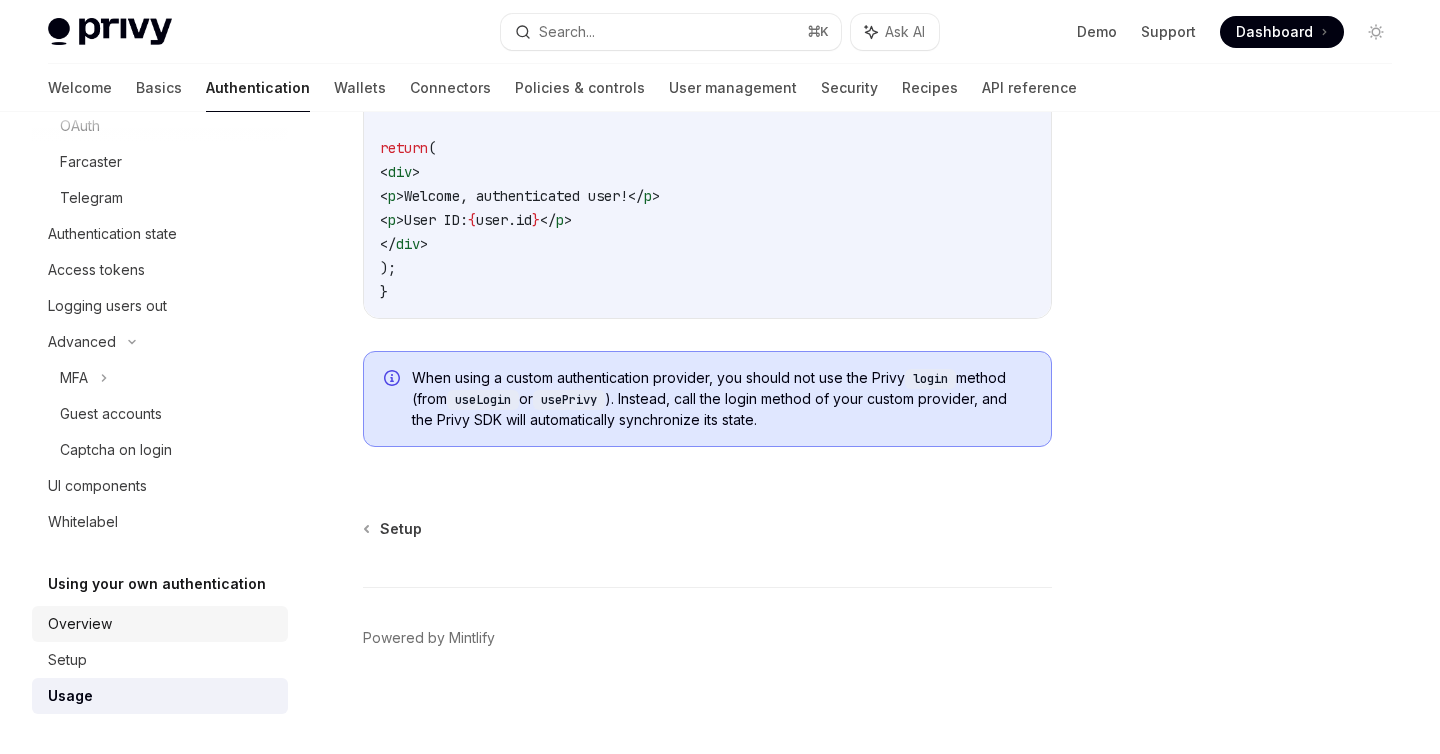 click on "Overview" at bounding box center [80, 624] 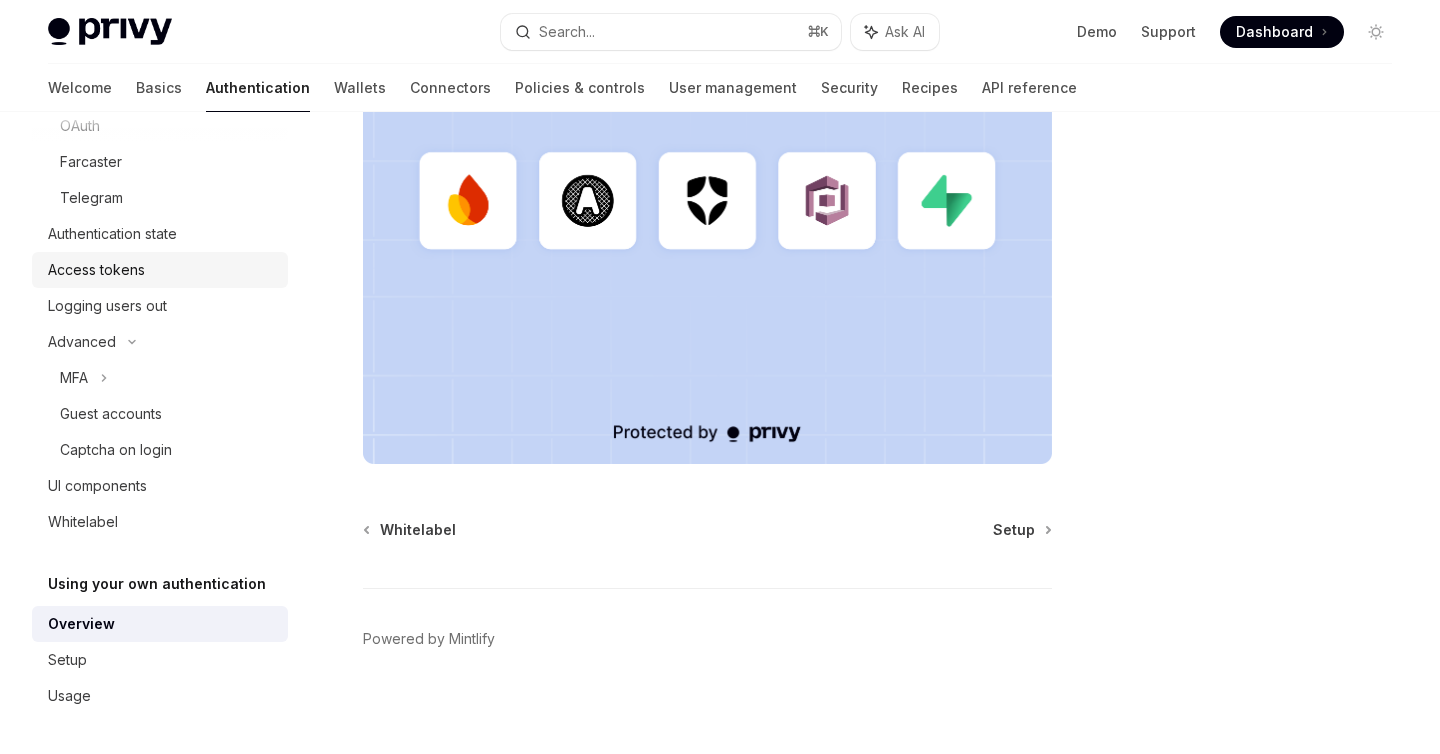 scroll, scrollTop: 647, scrollLeft: 0, axis: vertical 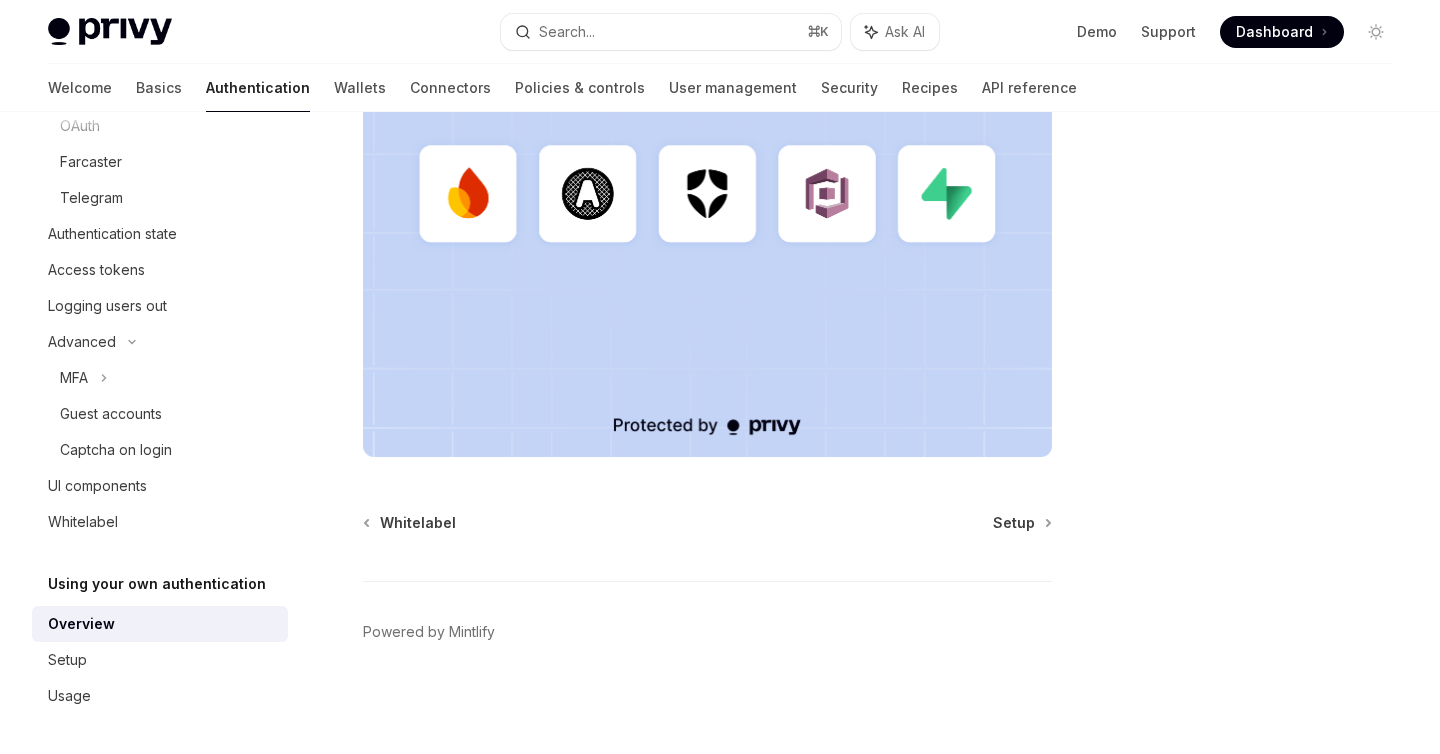 click on "Dashboard" at bounding box center [1282, 32] 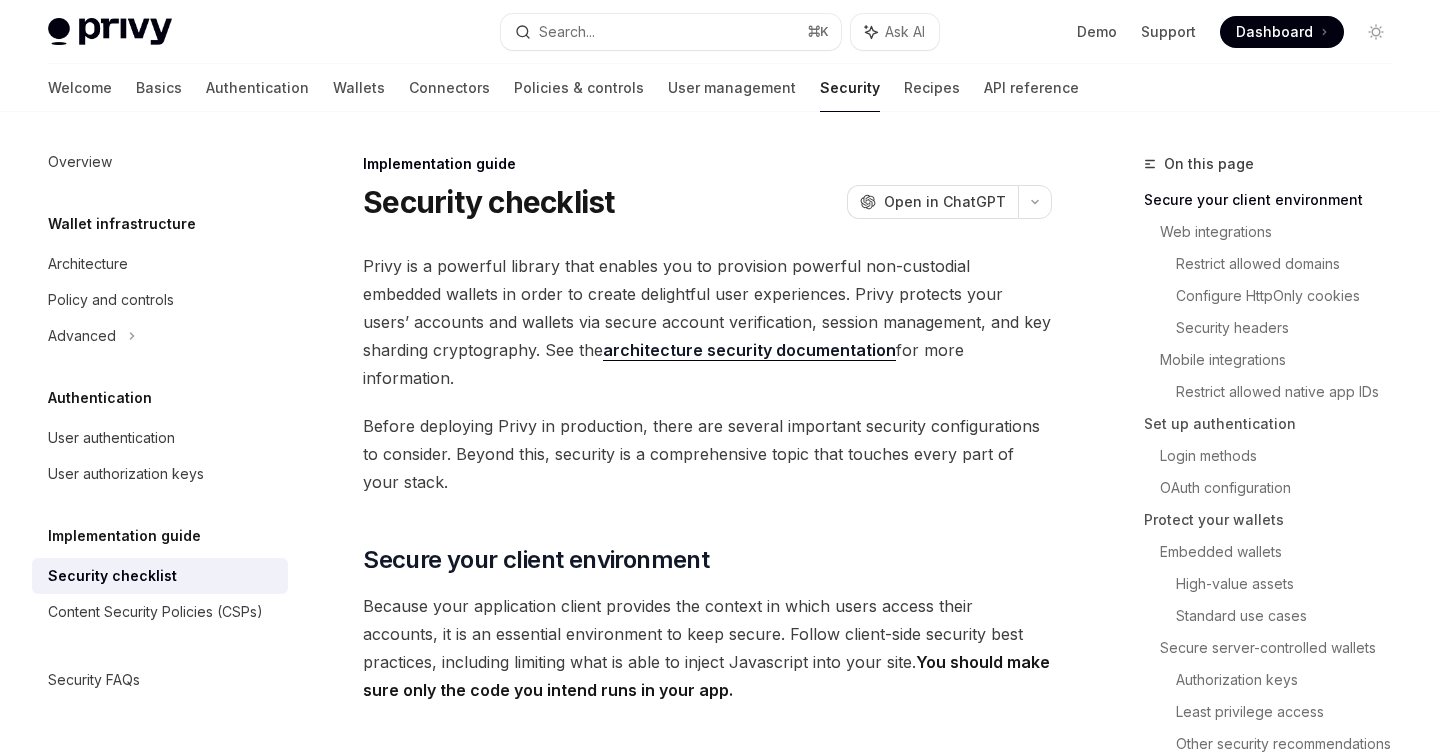 scroll, scrollTop: 0, scrollLeft: 0, axis: both 